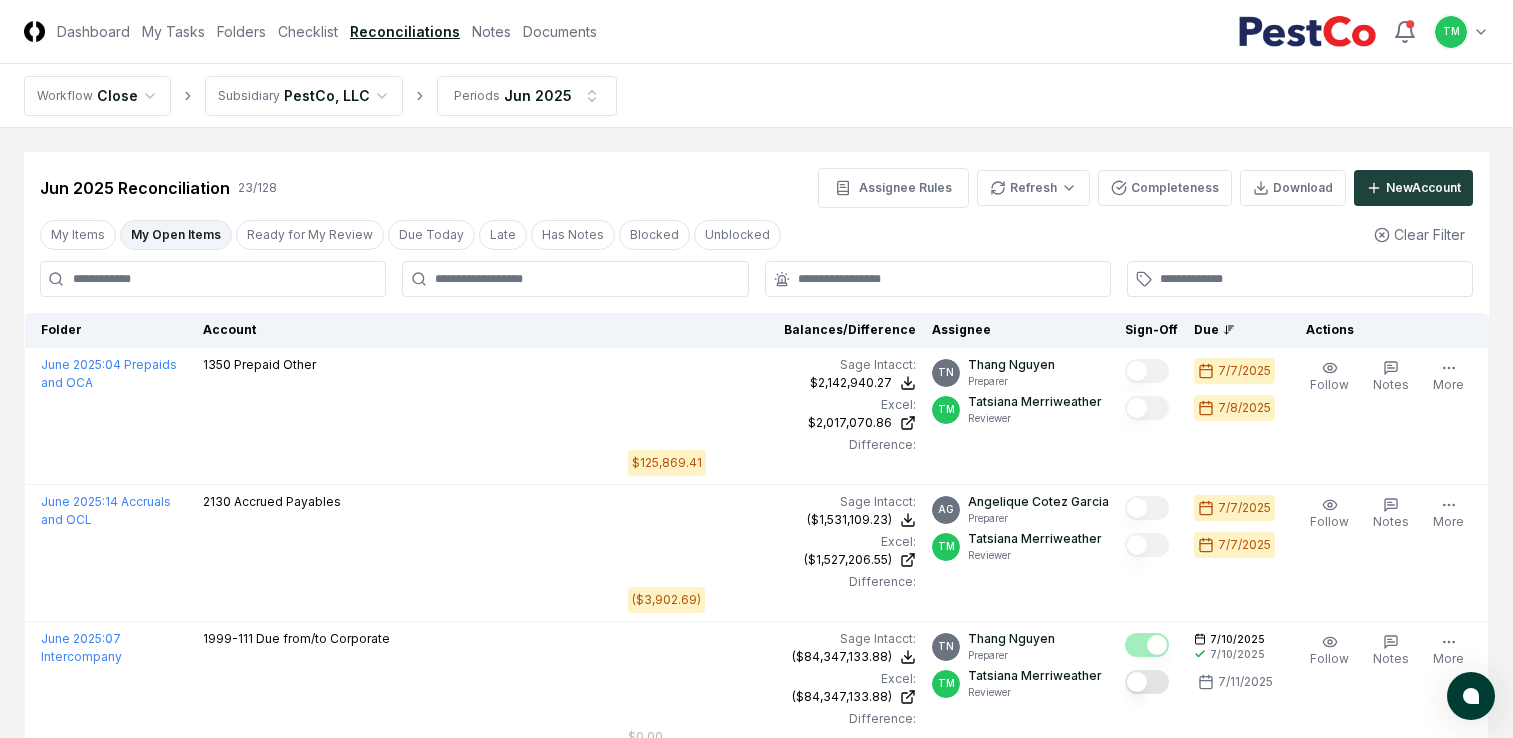 scroll, scrollTop: 200, scrollLeft: 0, axis: vertical 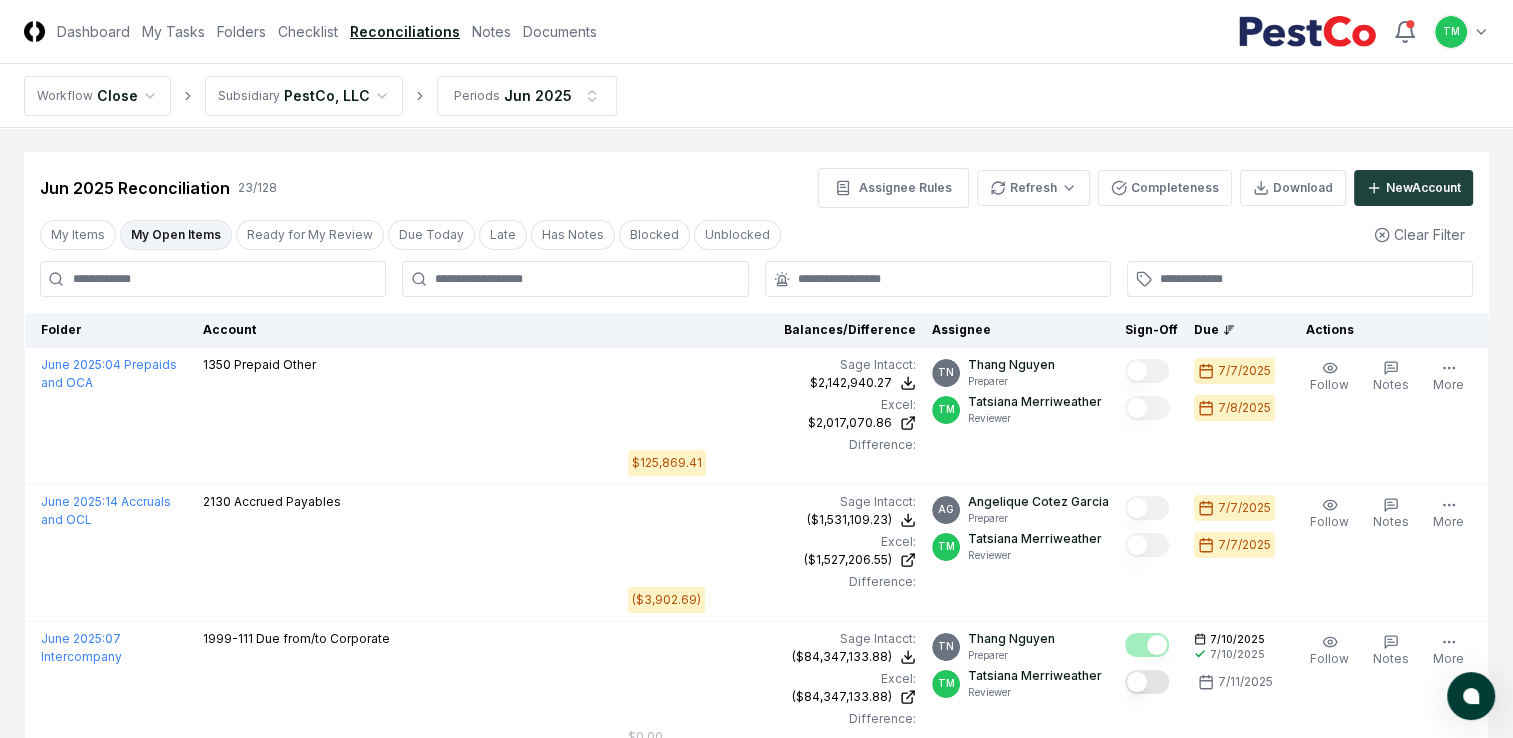 click on "My Open Items" at bounding box center [176, 235] 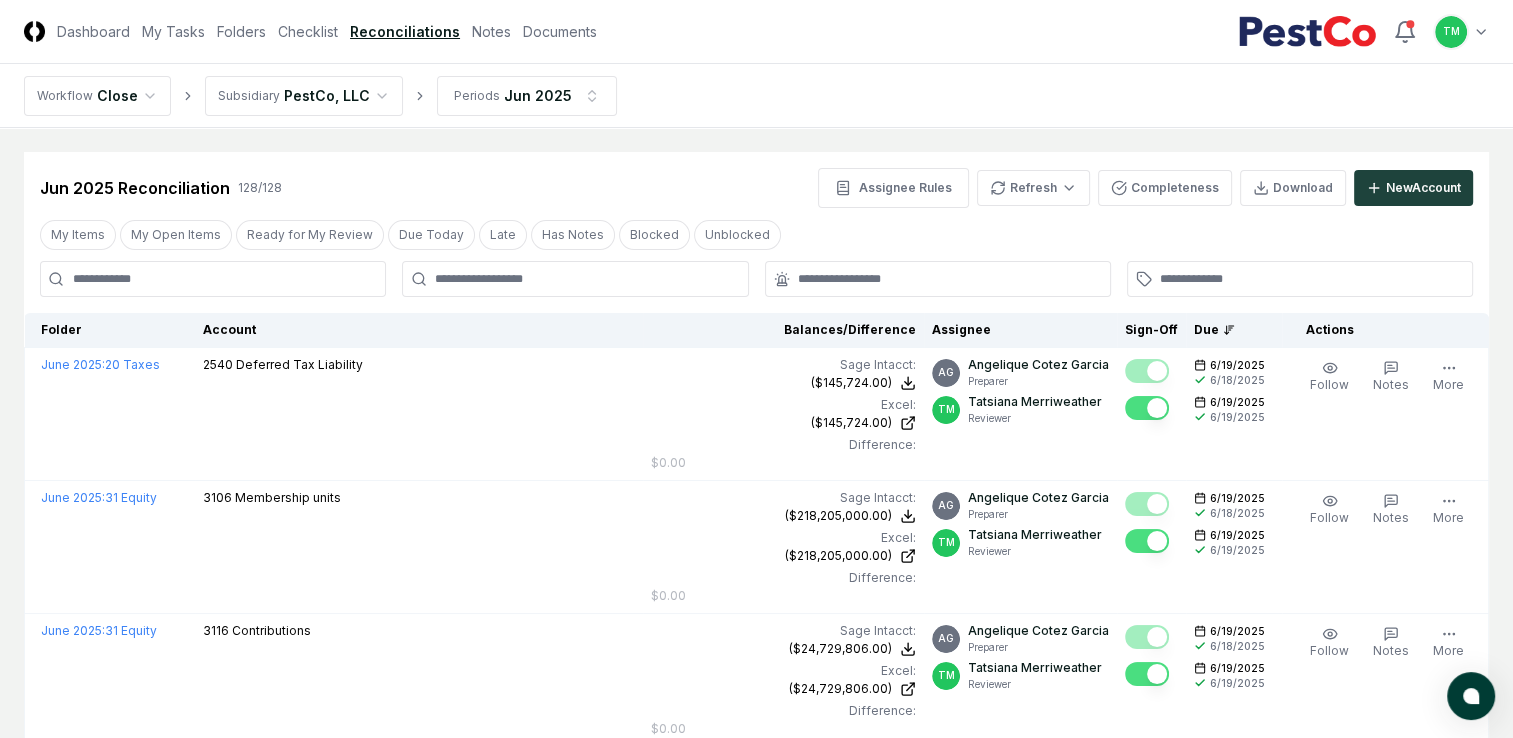 click at bounding box center [213, 279] 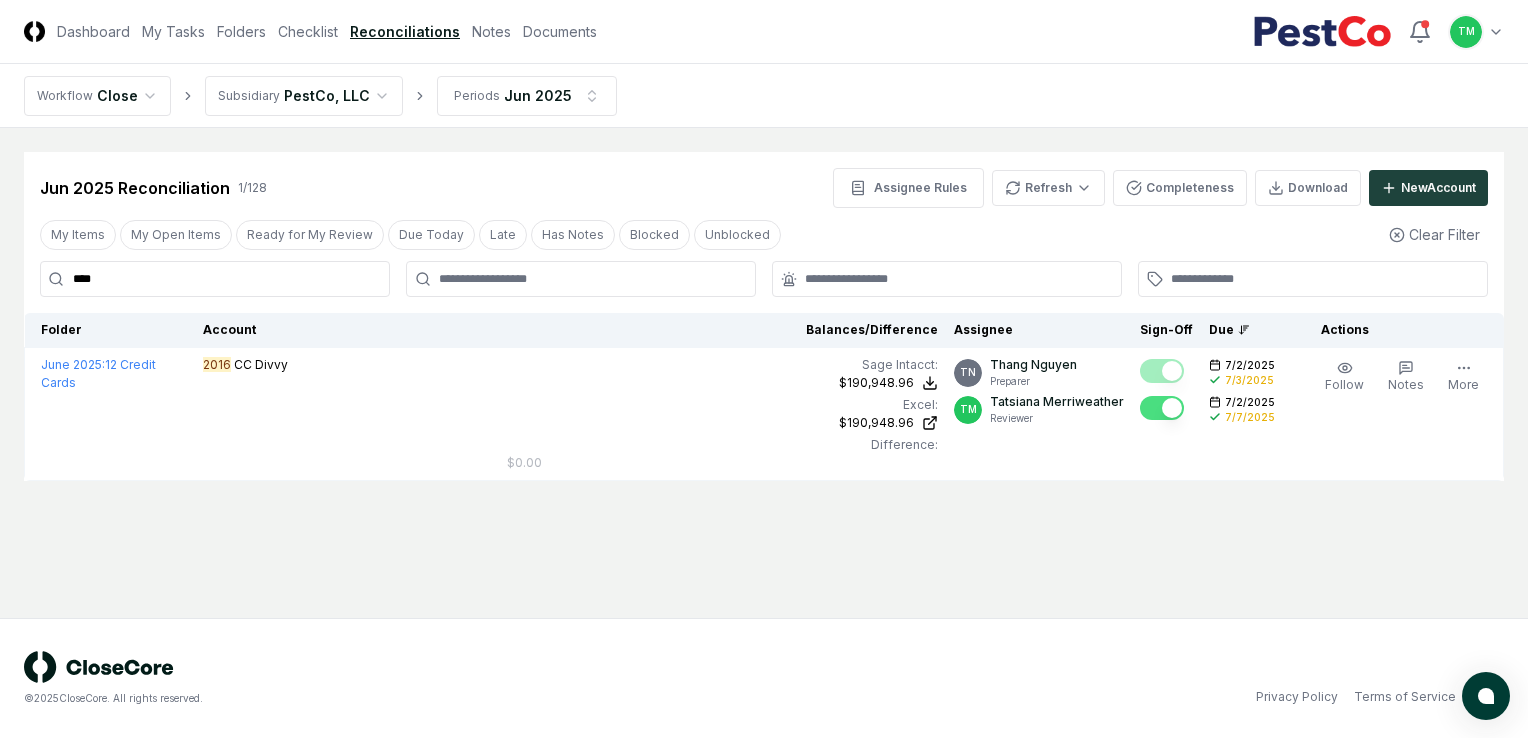 type on "****" 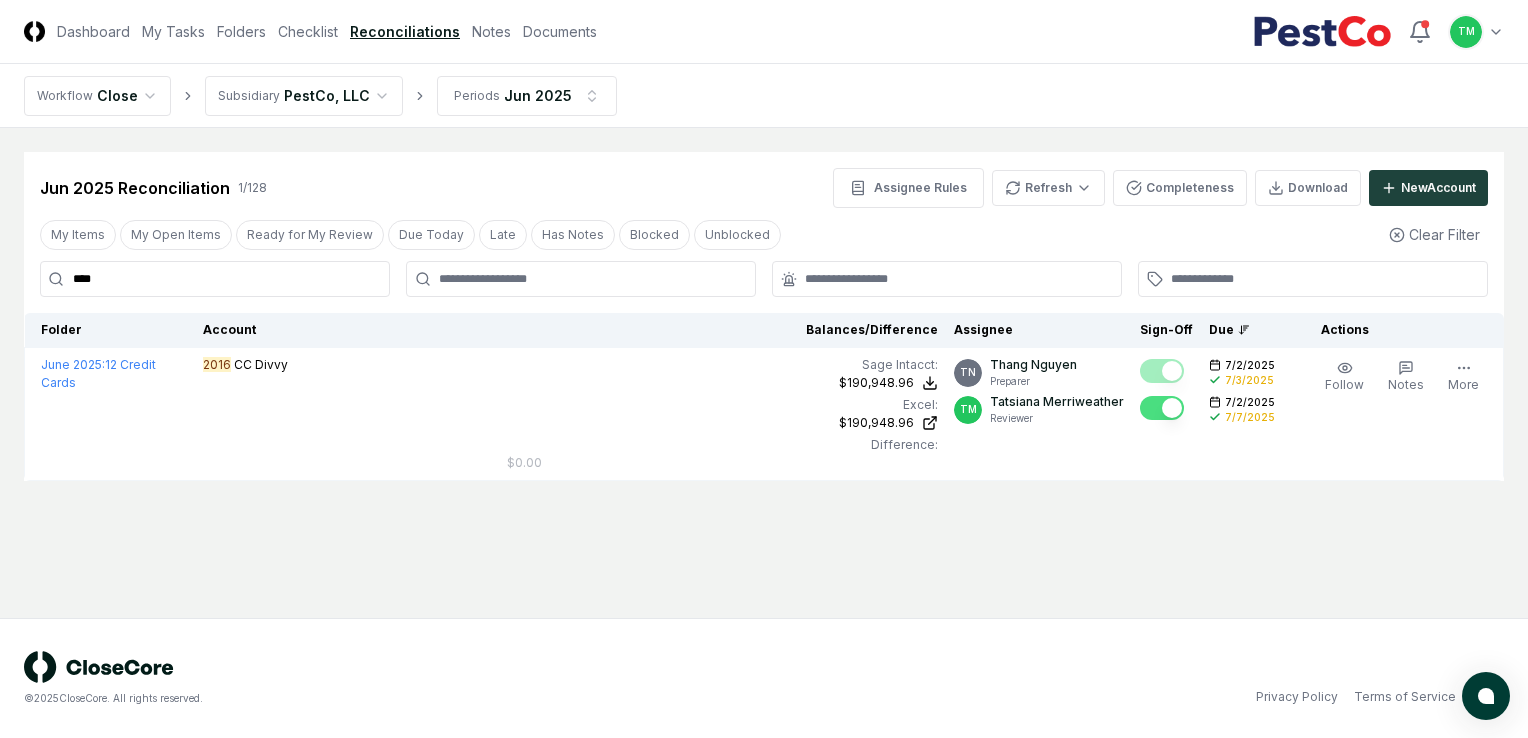 drag, startPoint x: 125, startPoint y: 279, endPoint x: -4, endPoint y: 259, distance: 130.54118 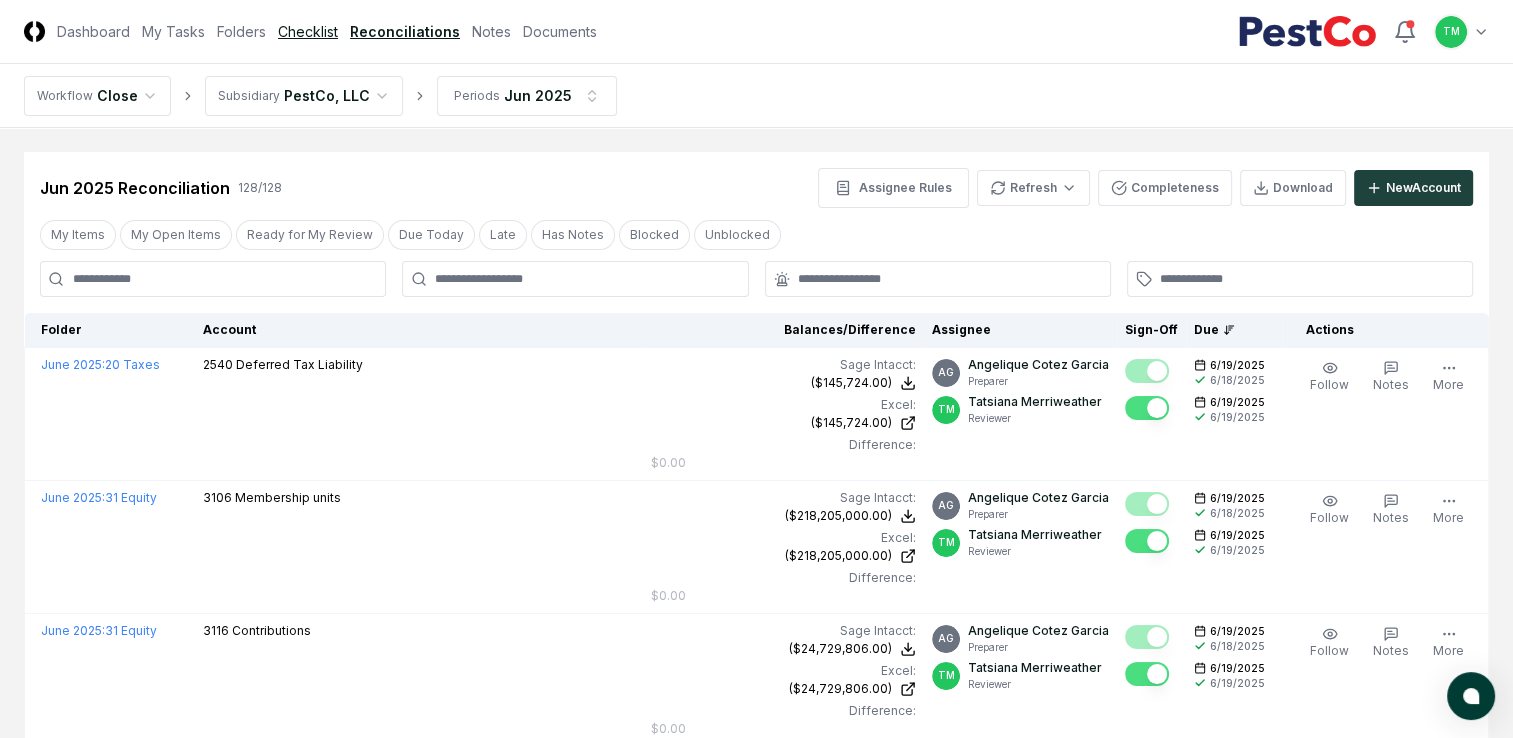 type 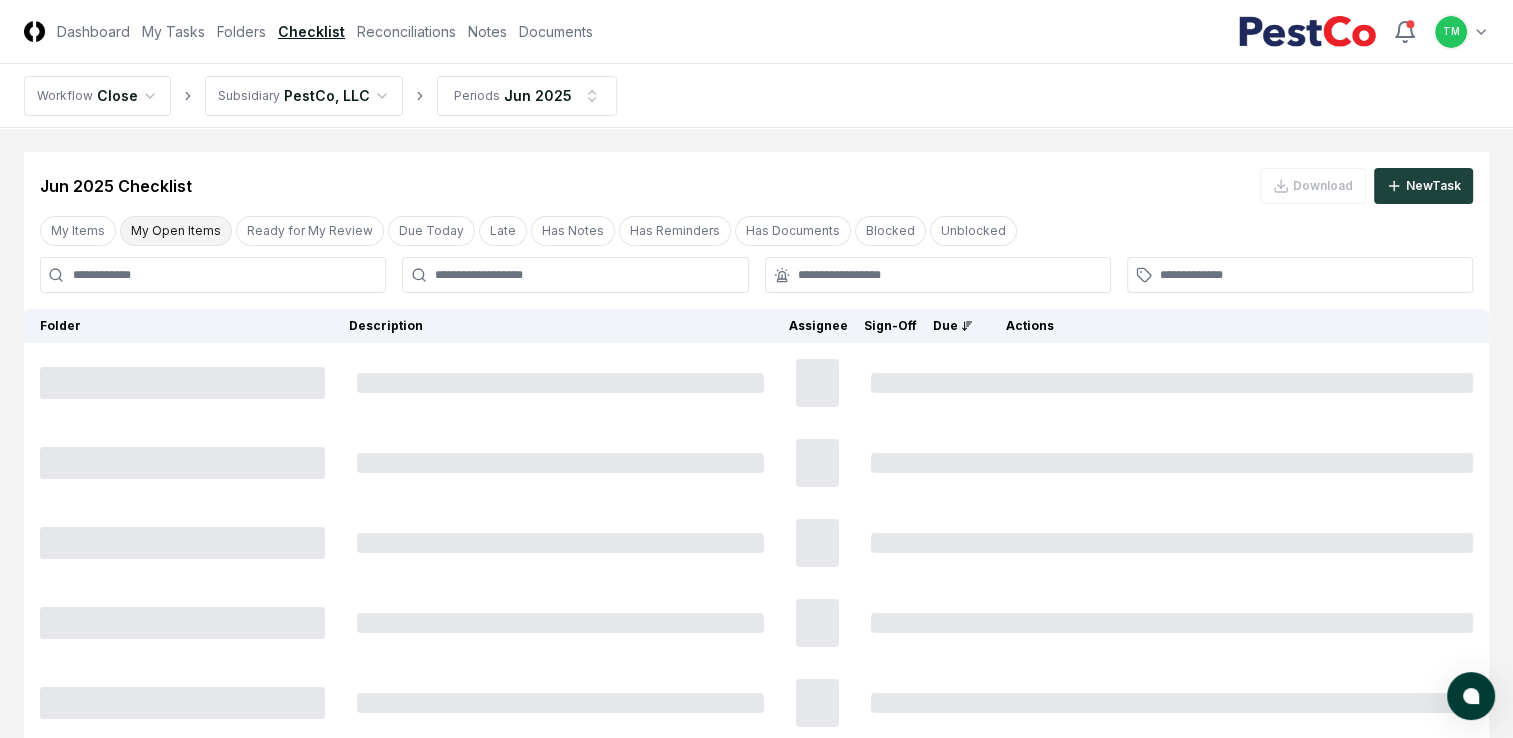 click on "My Open Items" at bounding box center (176, 231) 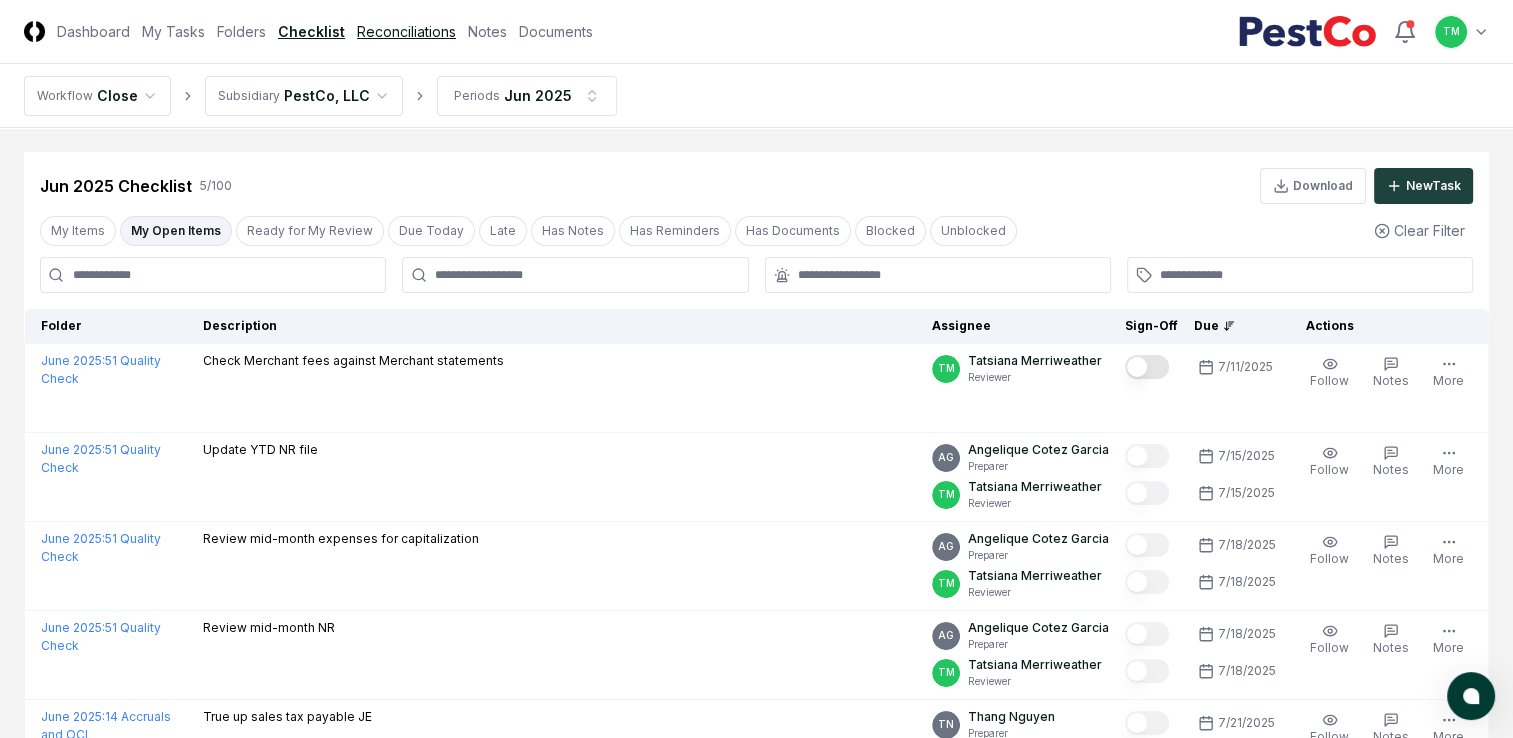 click on "Reconciliations" at bounding box center (406, 31) 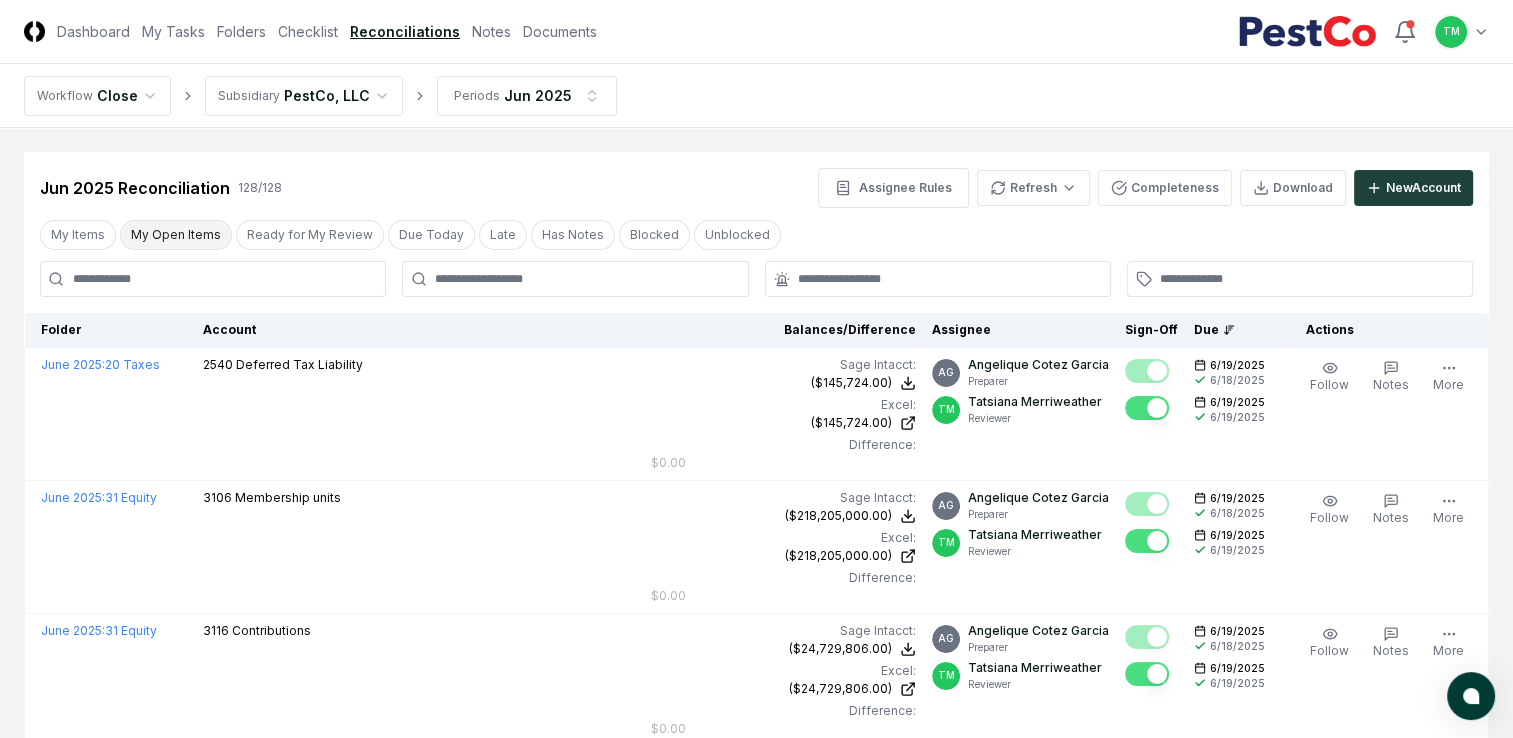 click on "My Open Items" at bounding box center (176, 235) 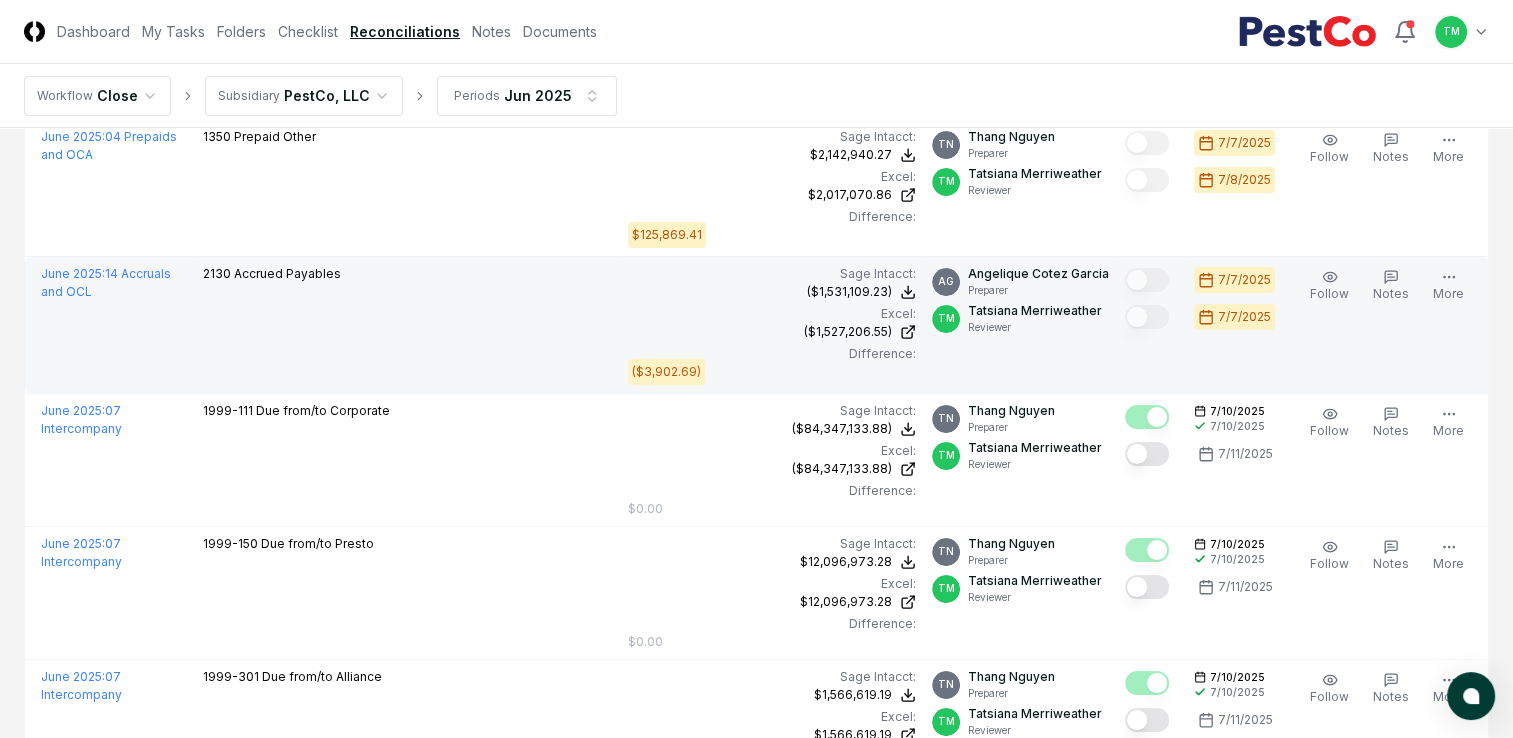 scroll, scrollTop: 300, scrollLeft: 0, axis: vertical 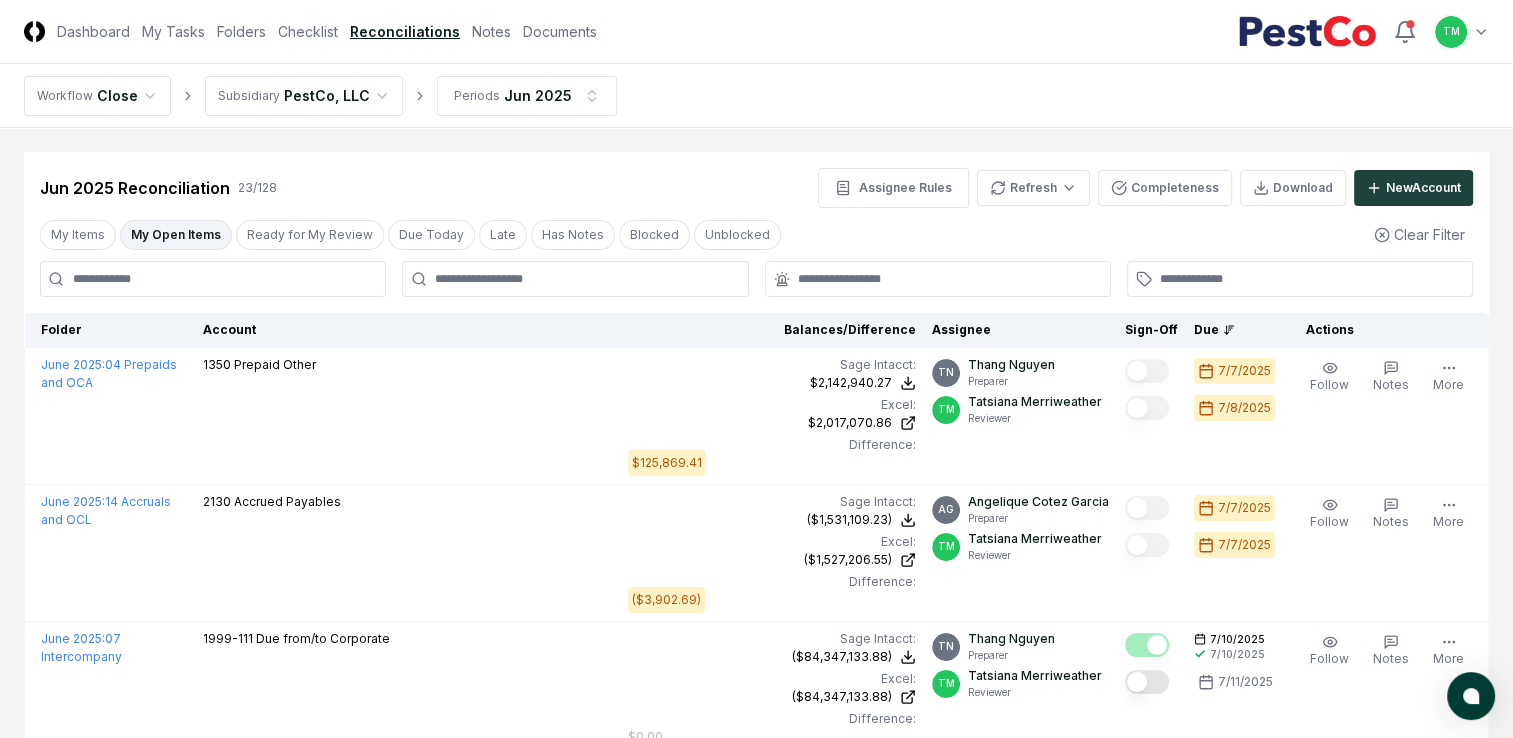 click on "My Open Items" at bounding box center [176, 235] 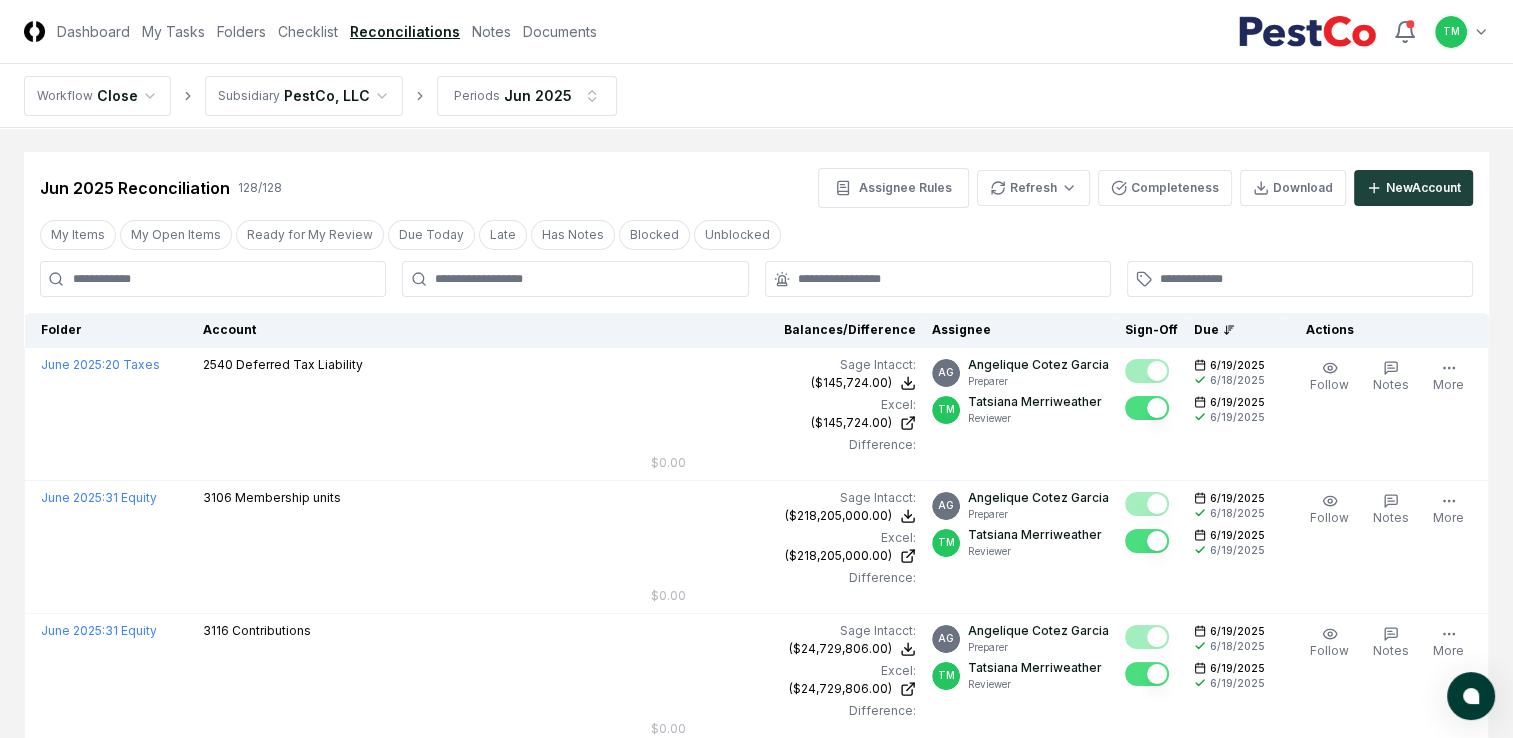 click at bounding box center (213, 279) 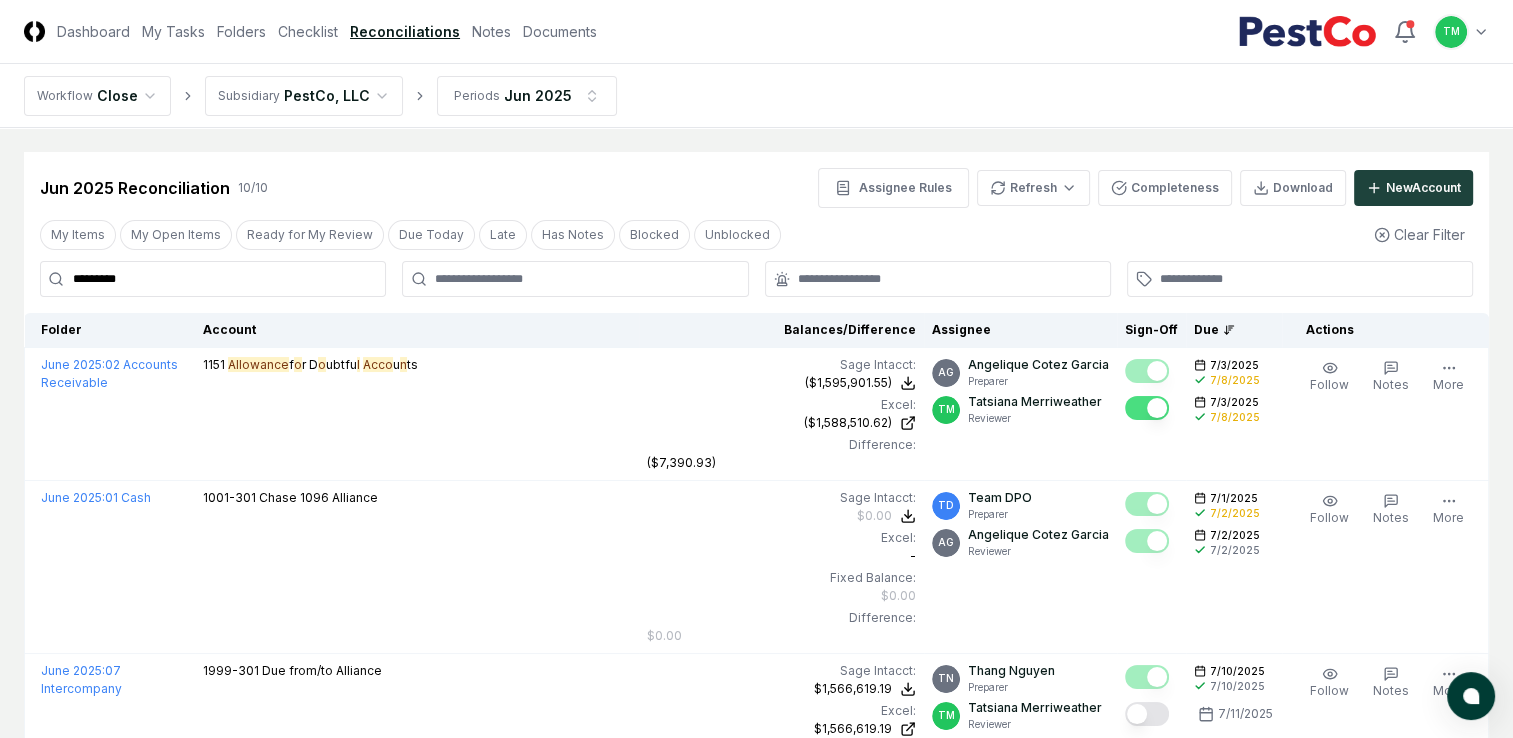 type on "*********" 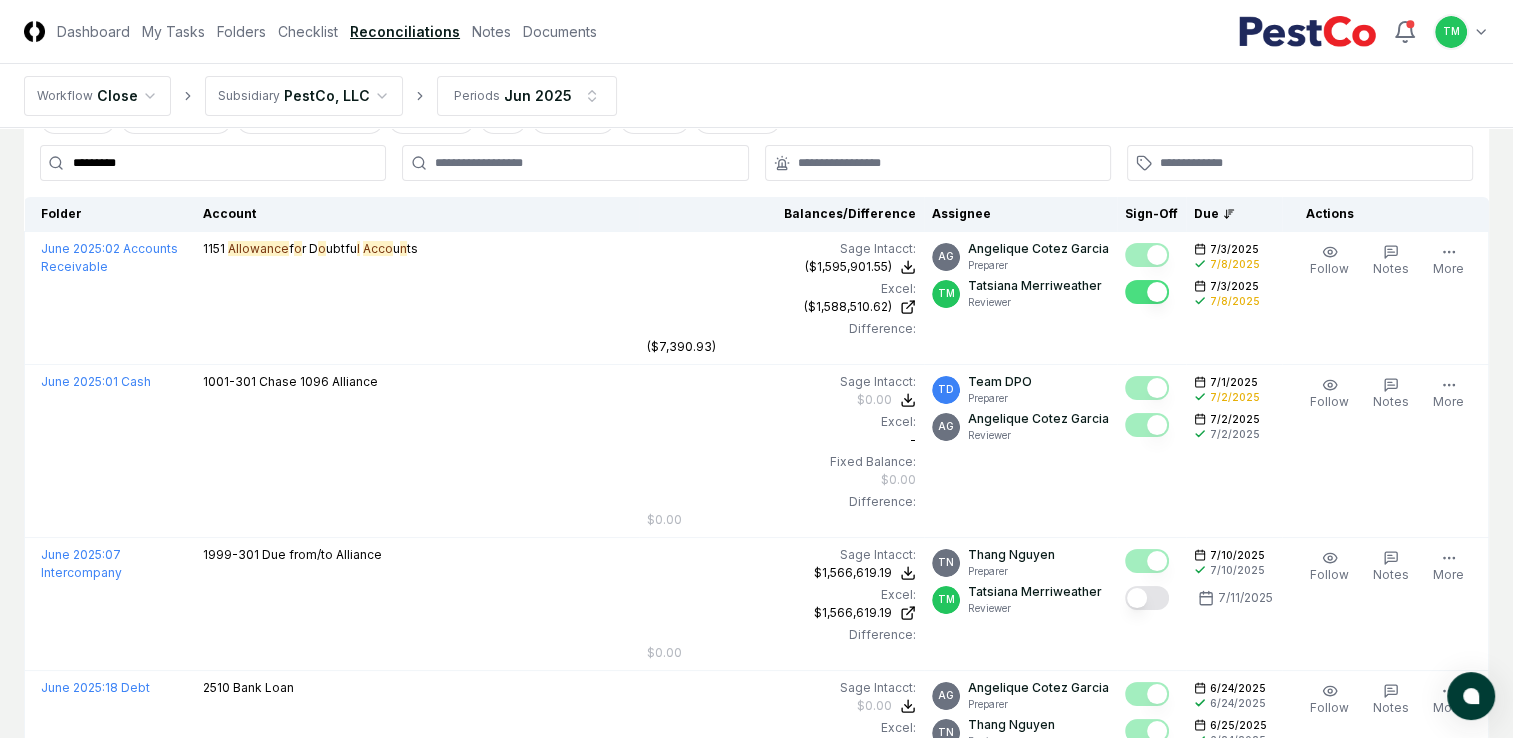 scroll, scrollTop: 0, scrollLeft: 0, axis: both 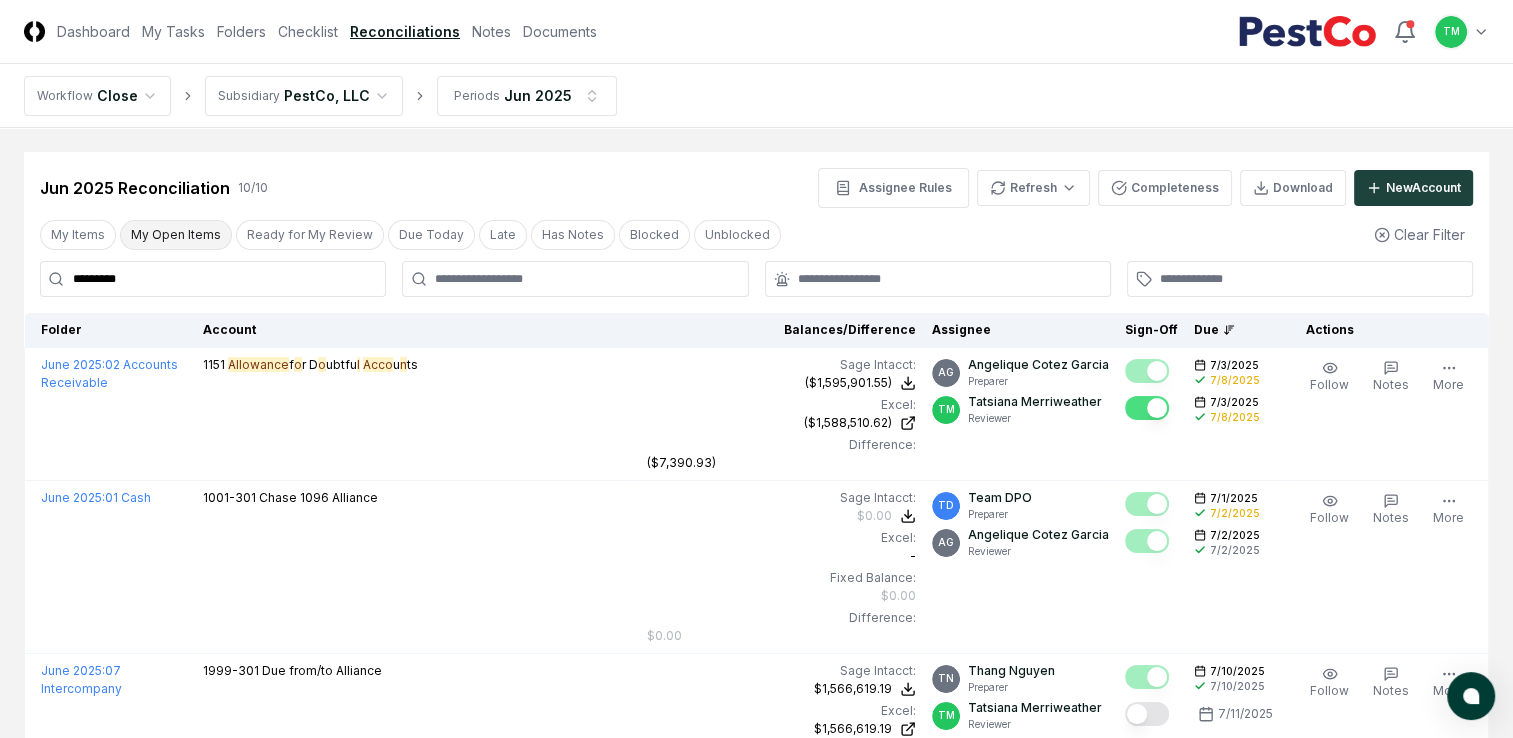 click on "My Open Items" at bounding box center (176, 235) 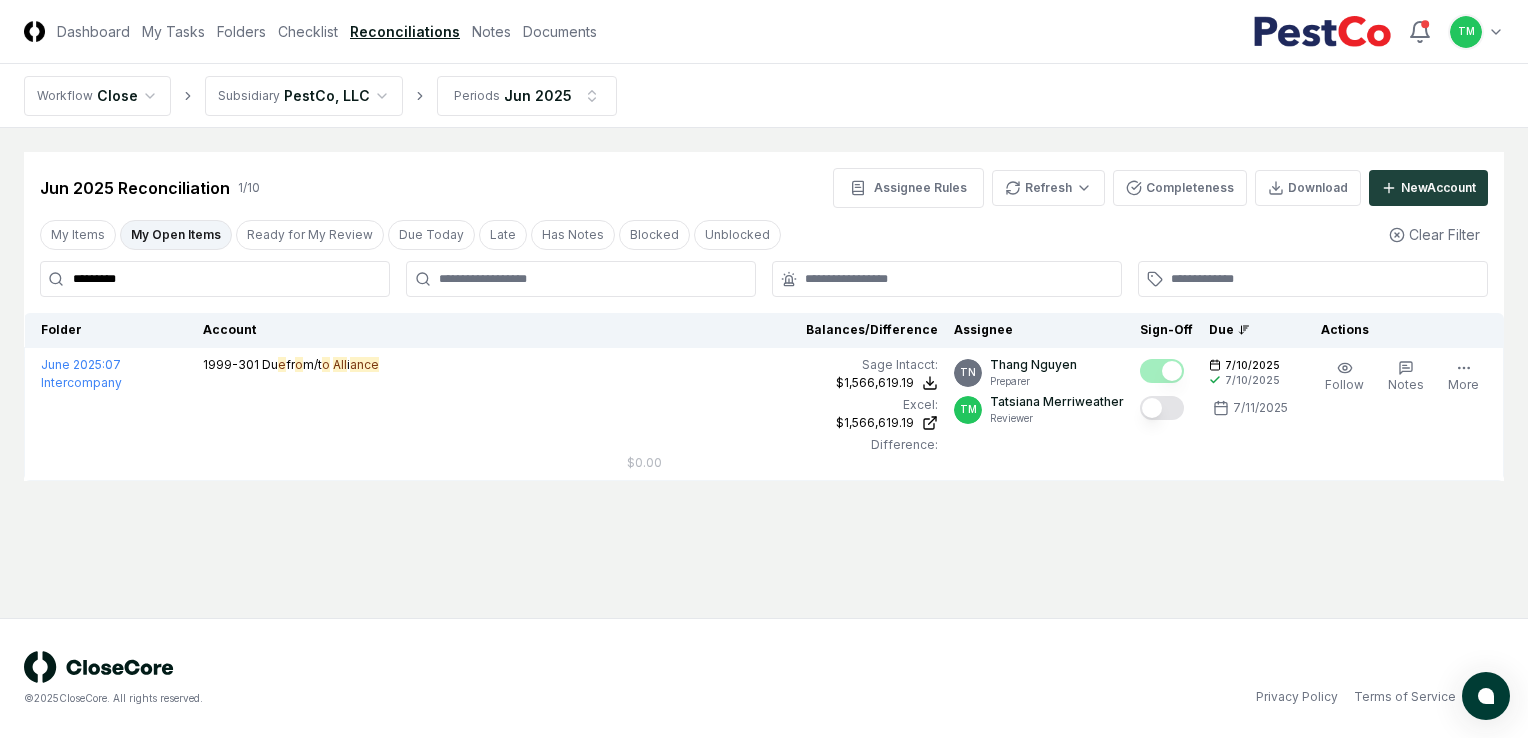 drag, startPoint x: 168, startPoint y: 270, endPoint x: 0, endPoint y: 240, distance: 170.65755 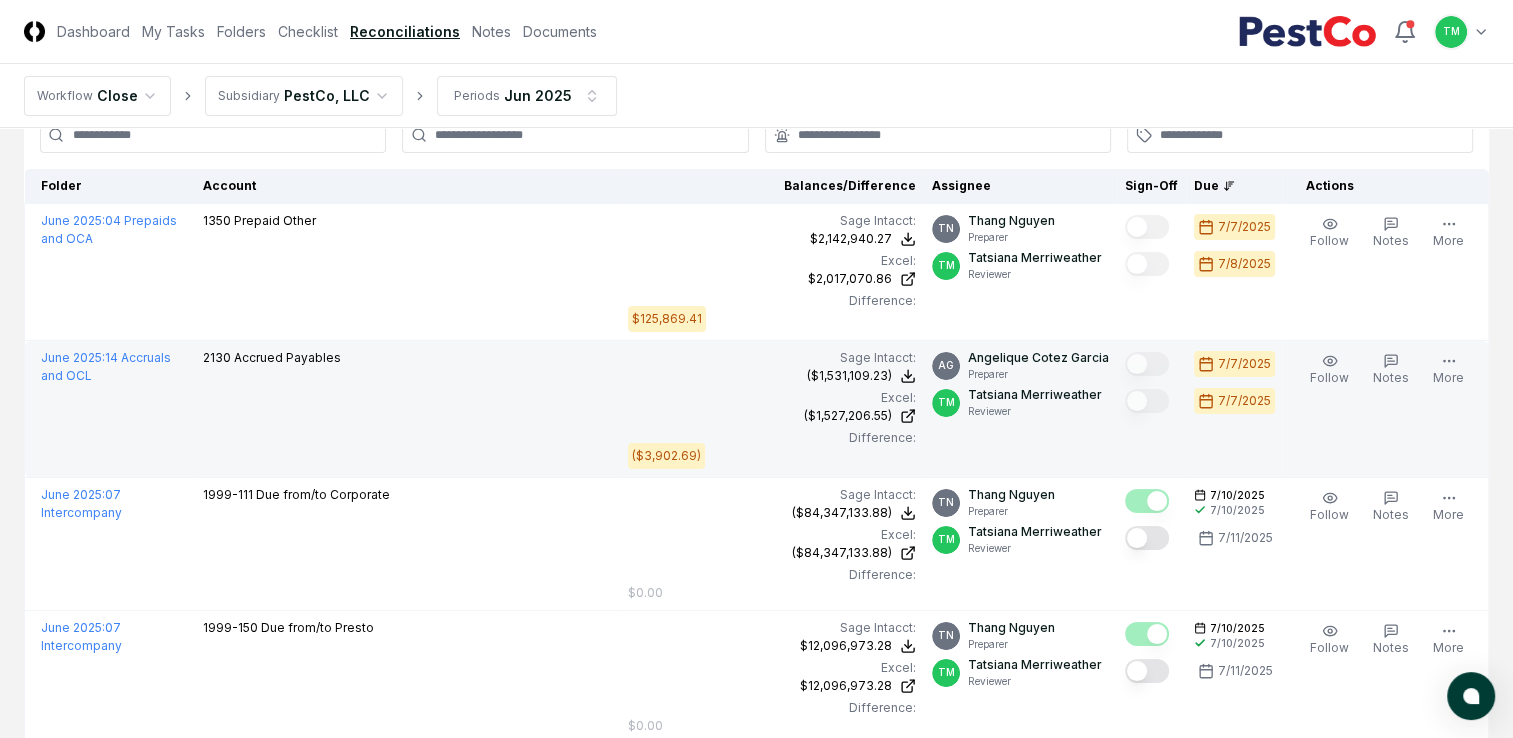 scroll, scrollTop: 300, scrollLeft: 0, axis: vertical 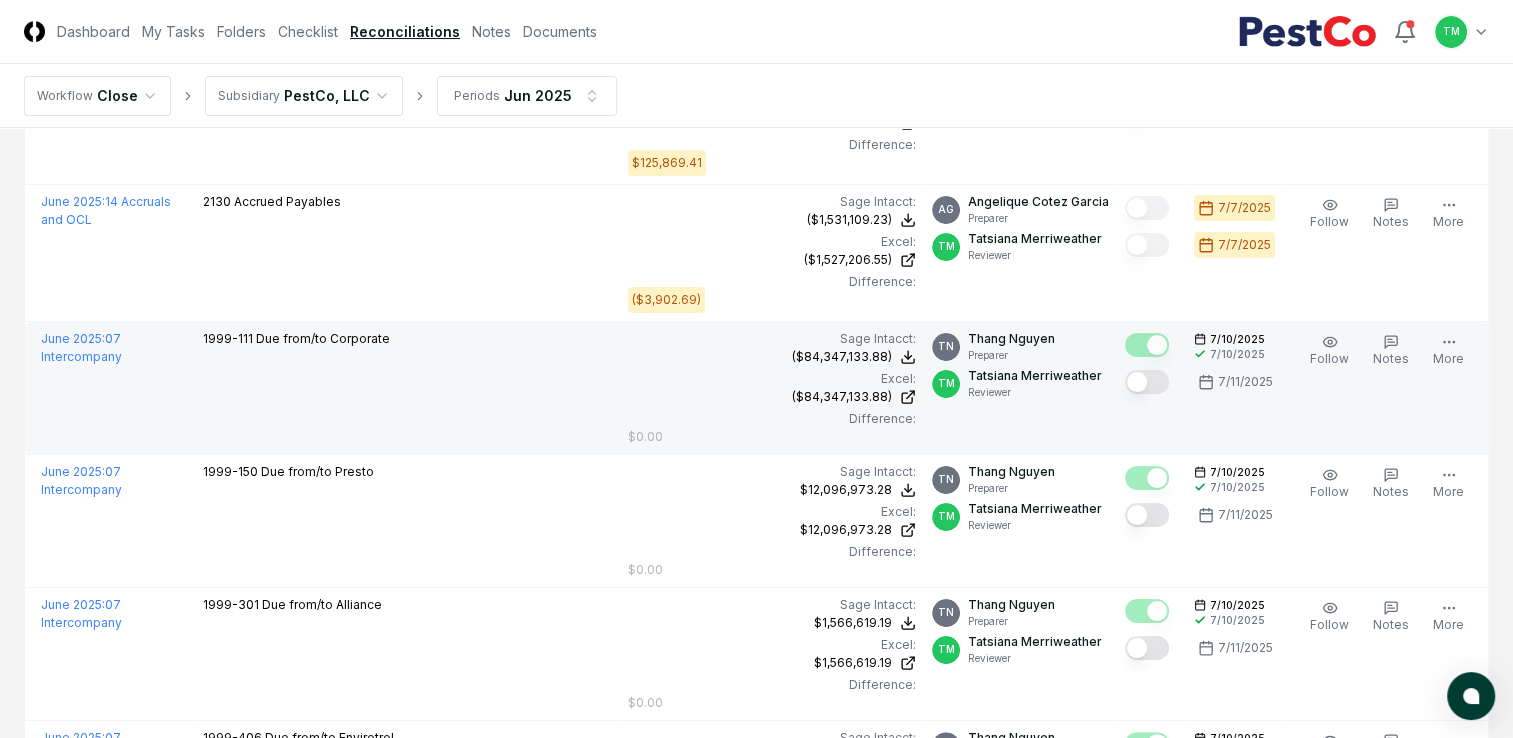 click at bounding box center (1147, 382) 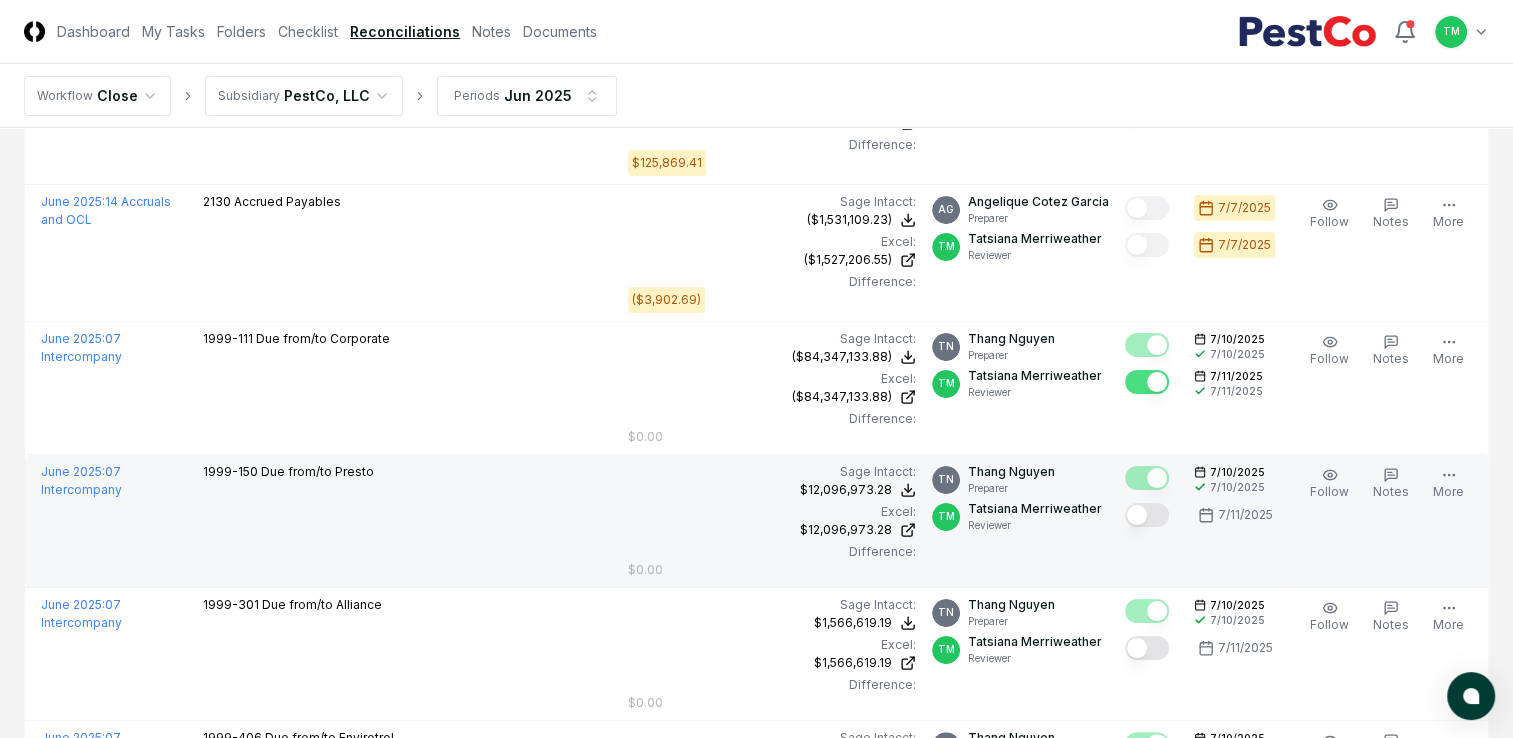click at bounding box center (1147, 515) 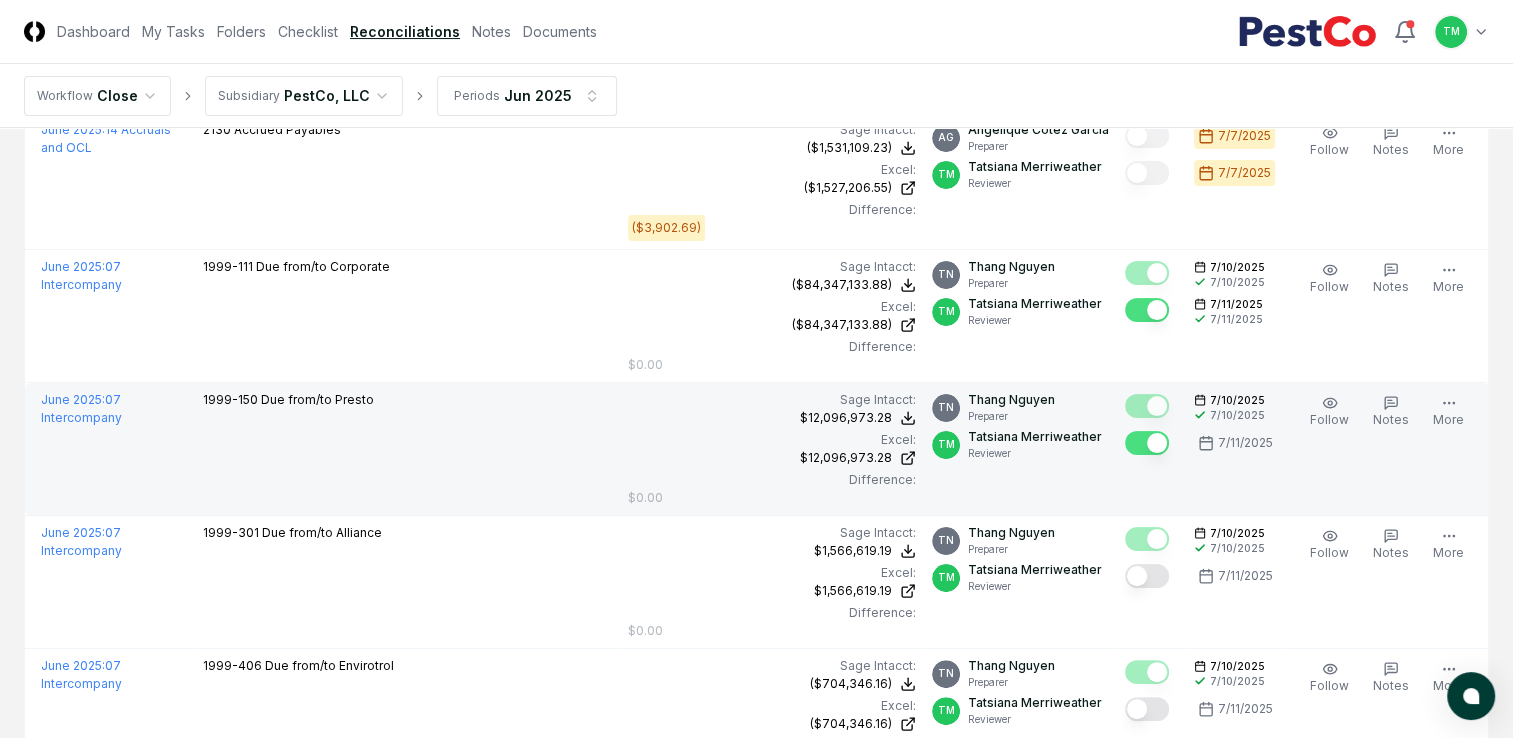 scroll, scrollTop: 500, scrollLeft: 0, axis: vertical 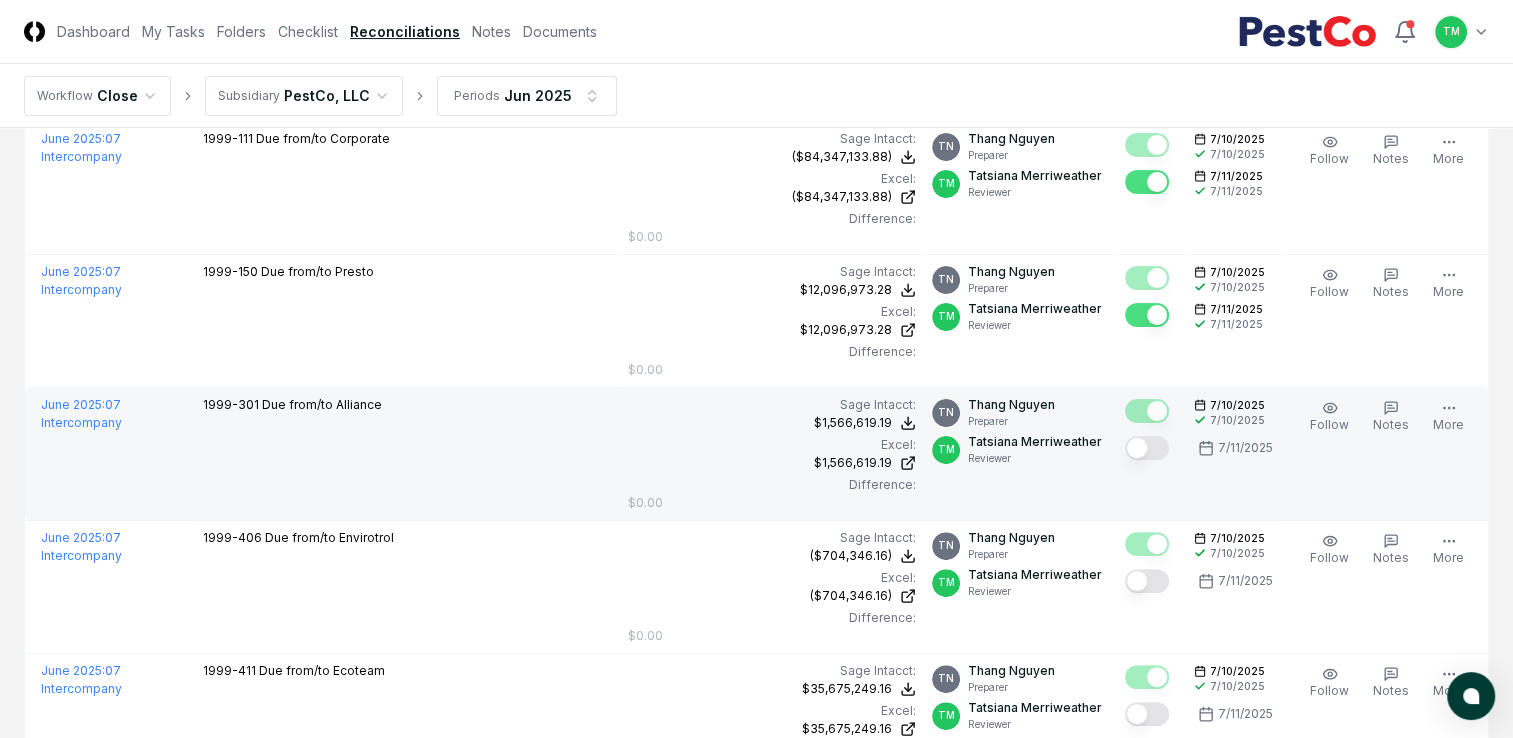 click at bounding box center (1147, 448) 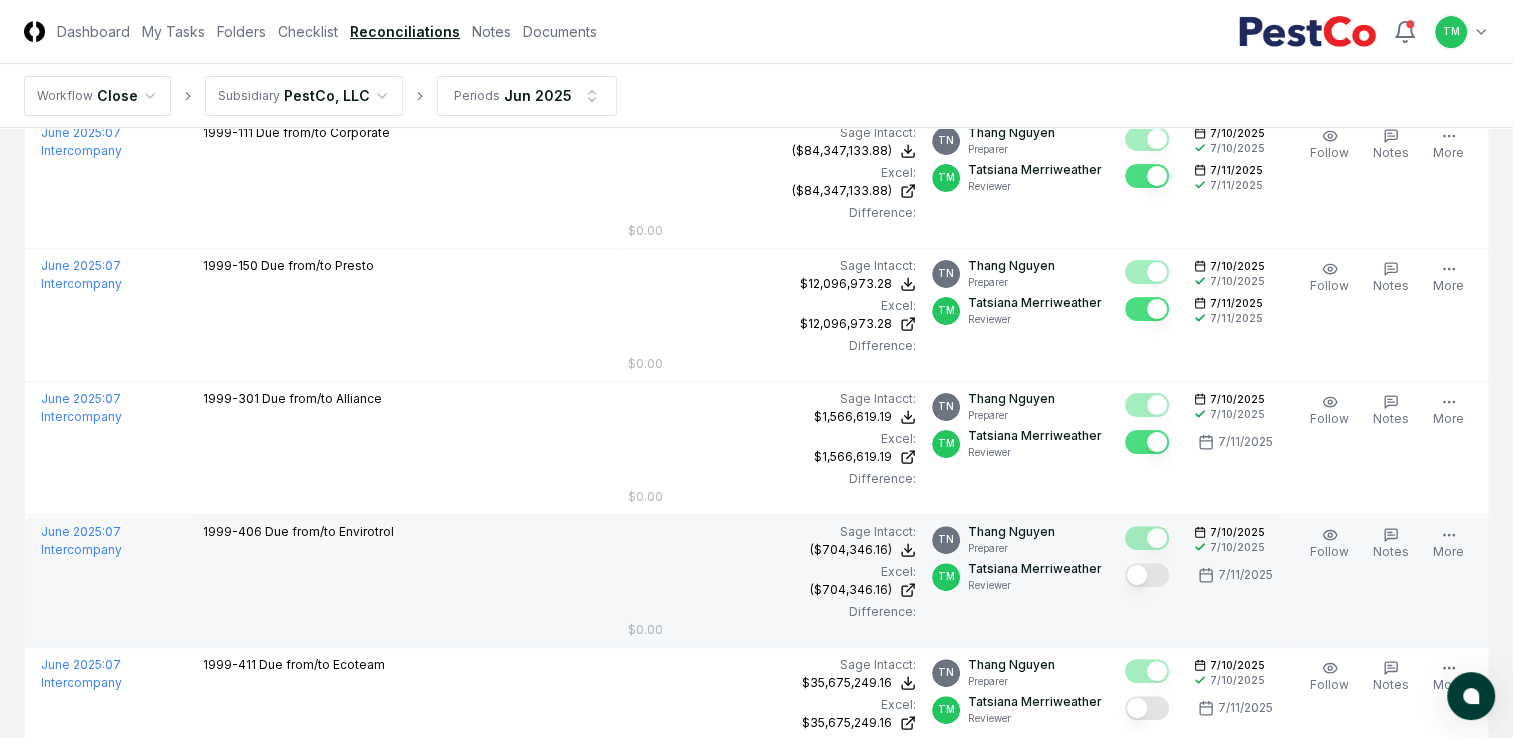 scroll, scrollTop: 700, scrollLeft: 0, axis: vertical 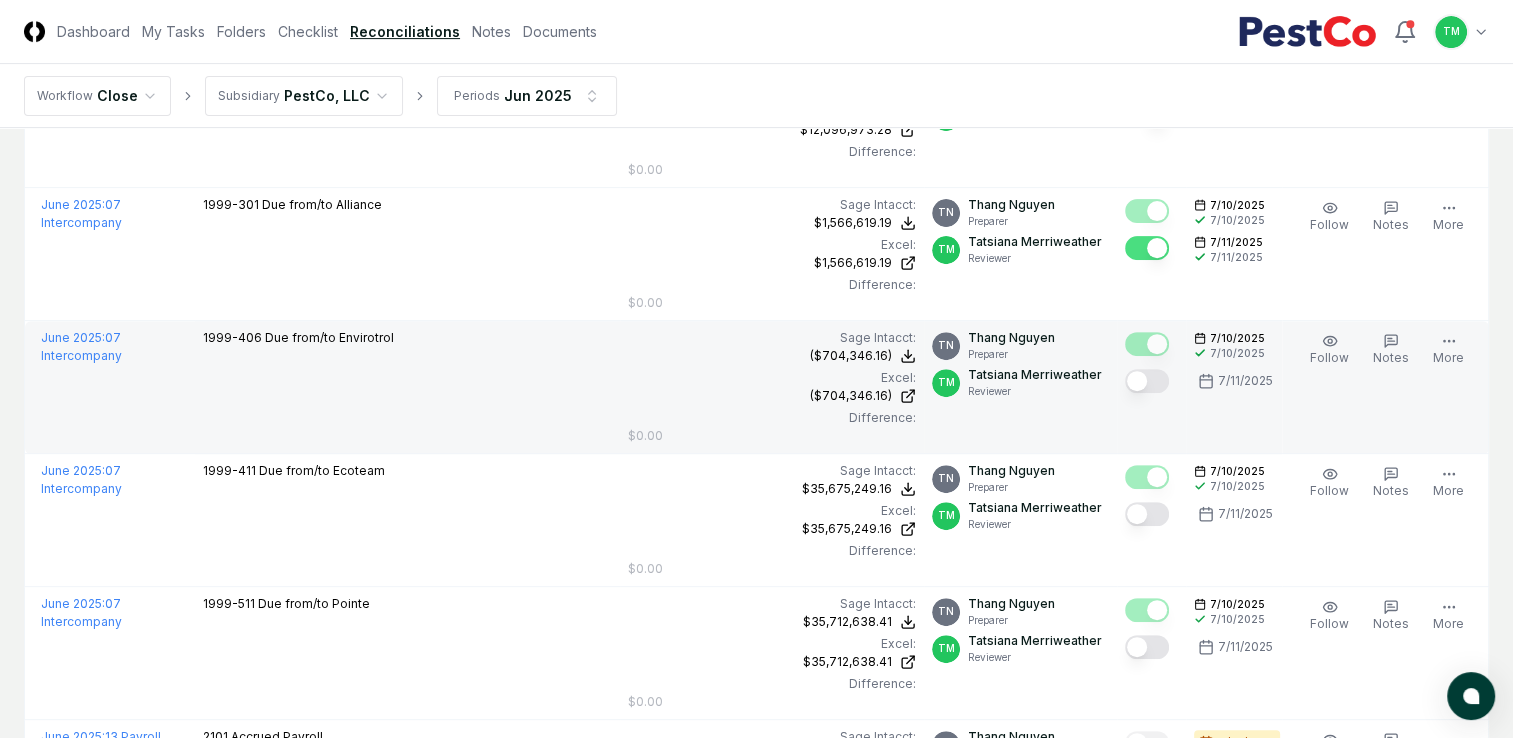 click at bounding box center [1147, 381] 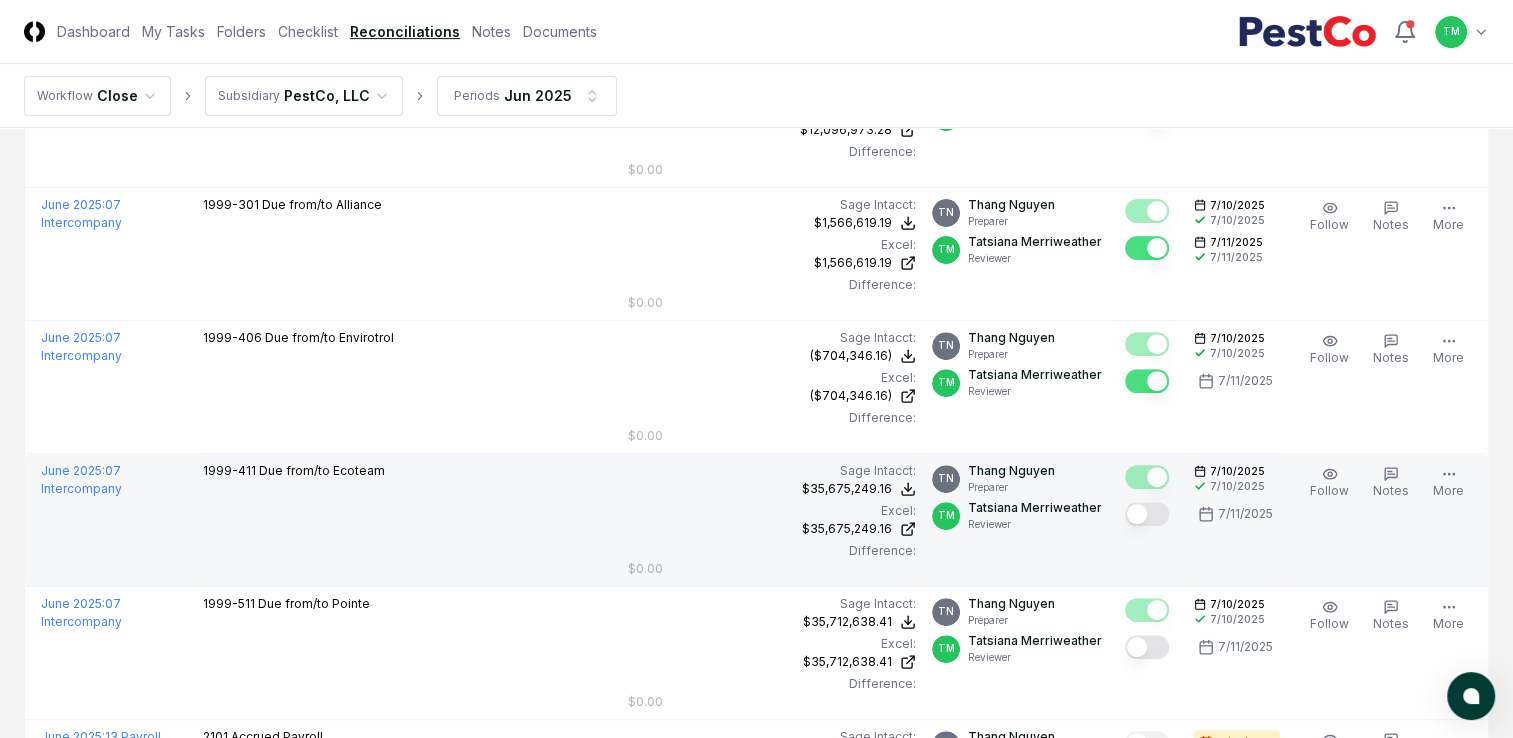 click at bounding box center [1147, 514] 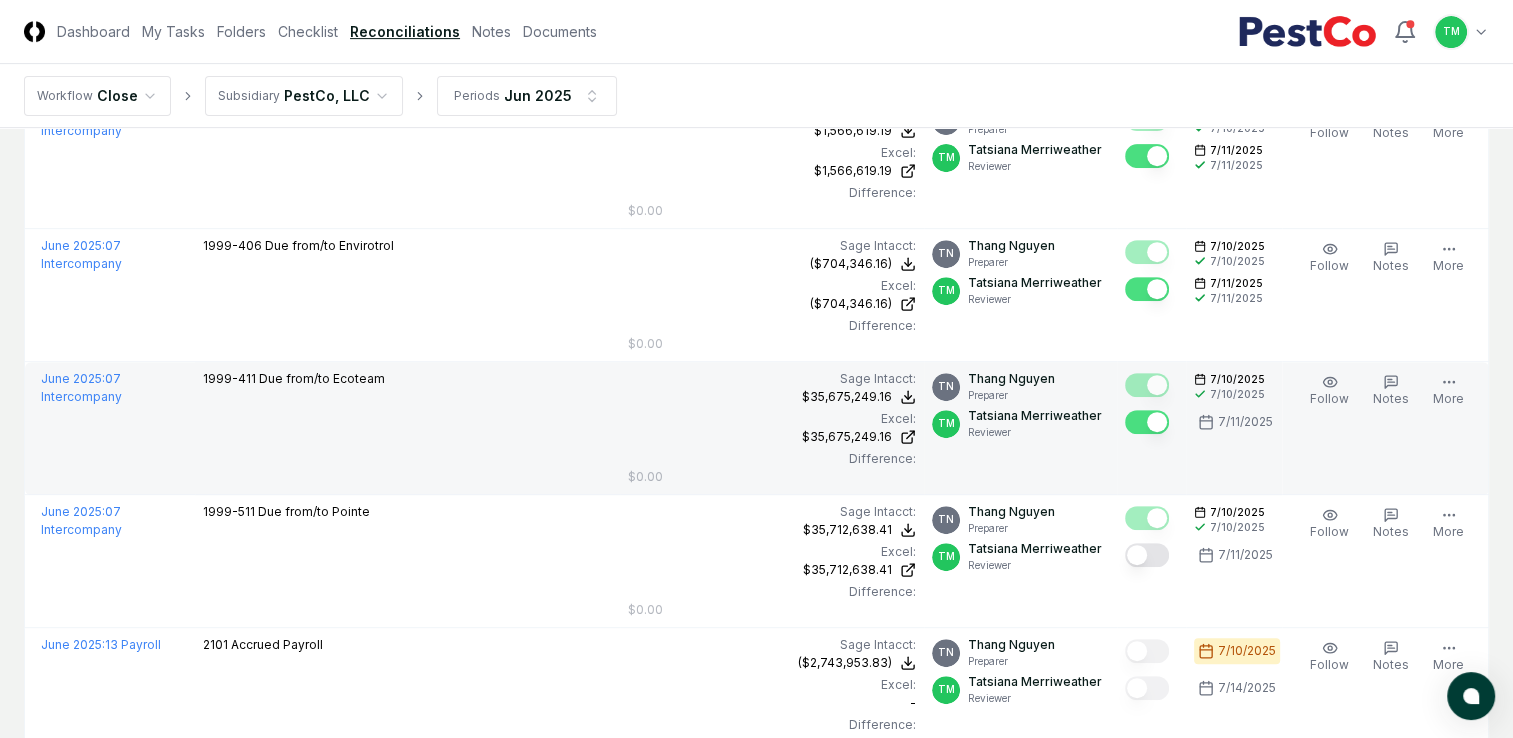scroll, scrollTop: 900, scrollLeft: 0, axis: vertical 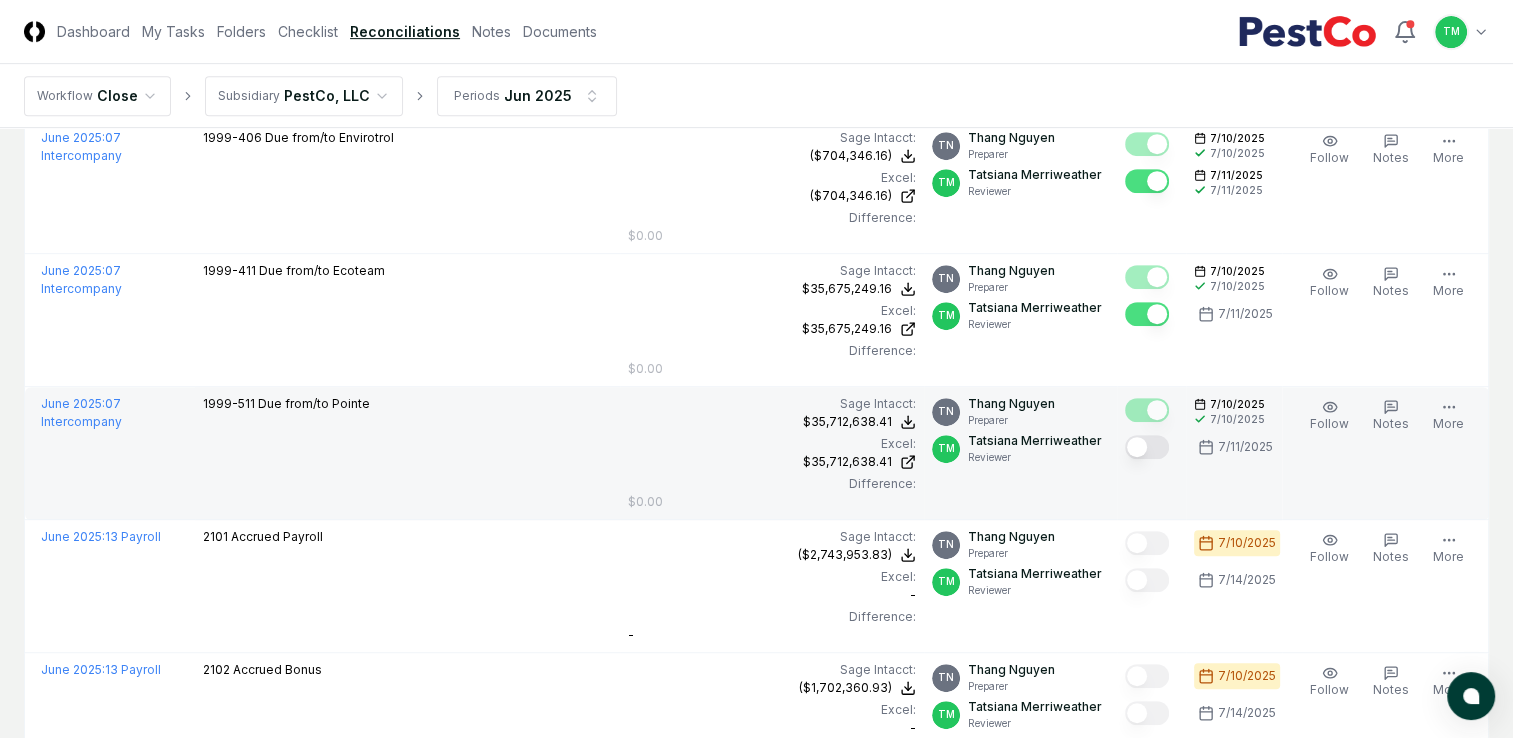 click at bounding box center [1147, 447] 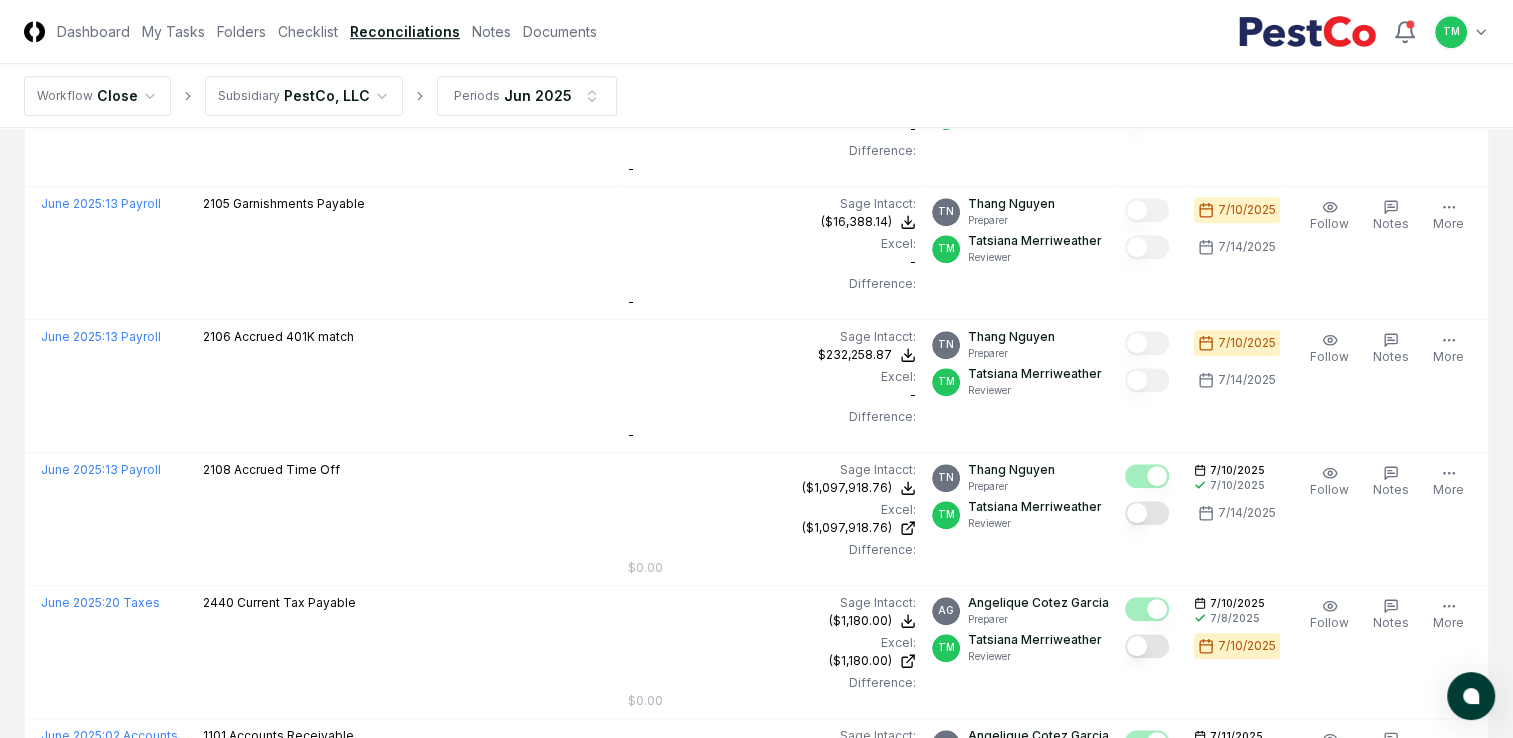 scroll, scrollTop: 1600, scrollLeft: 0, axis: vertical 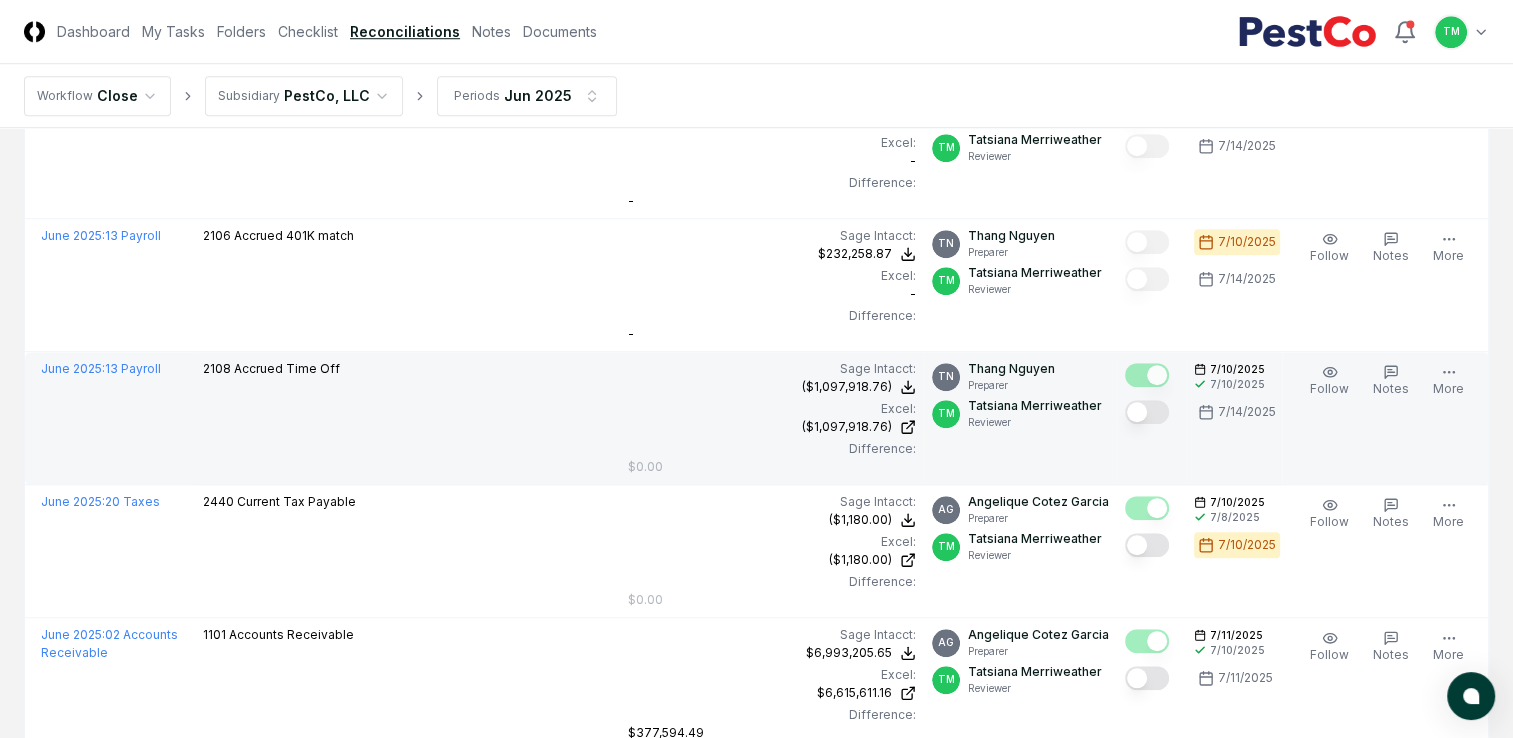 click at bounding box center [1147, 412] 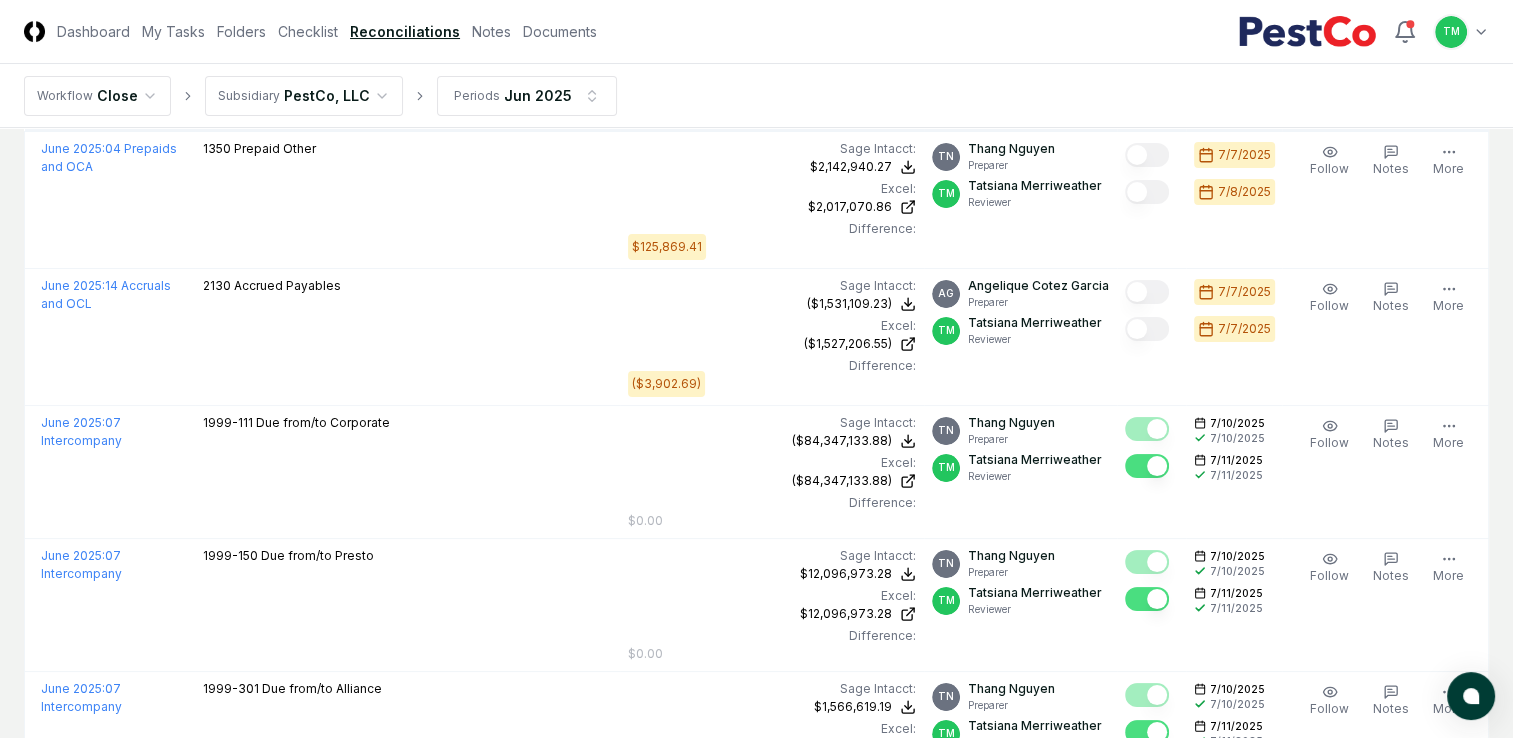 scroll, scrollTop: 16, scrollLeft: 0, axis: vertical 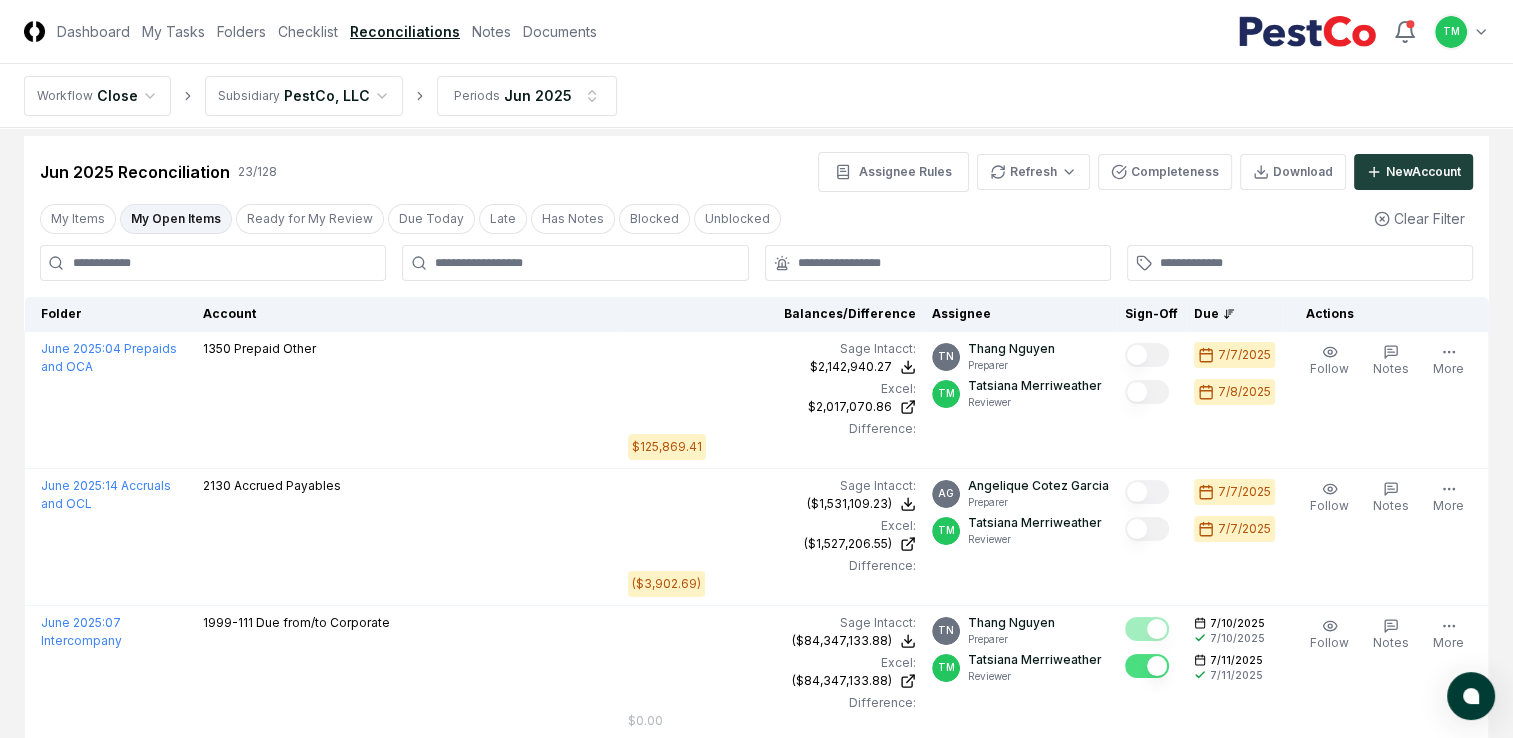 click on "My Items My Open Items Ready for My Review Due Today Late Has Notes Blocked Unblocked Clear Filter" at bounding box center (756, 218) 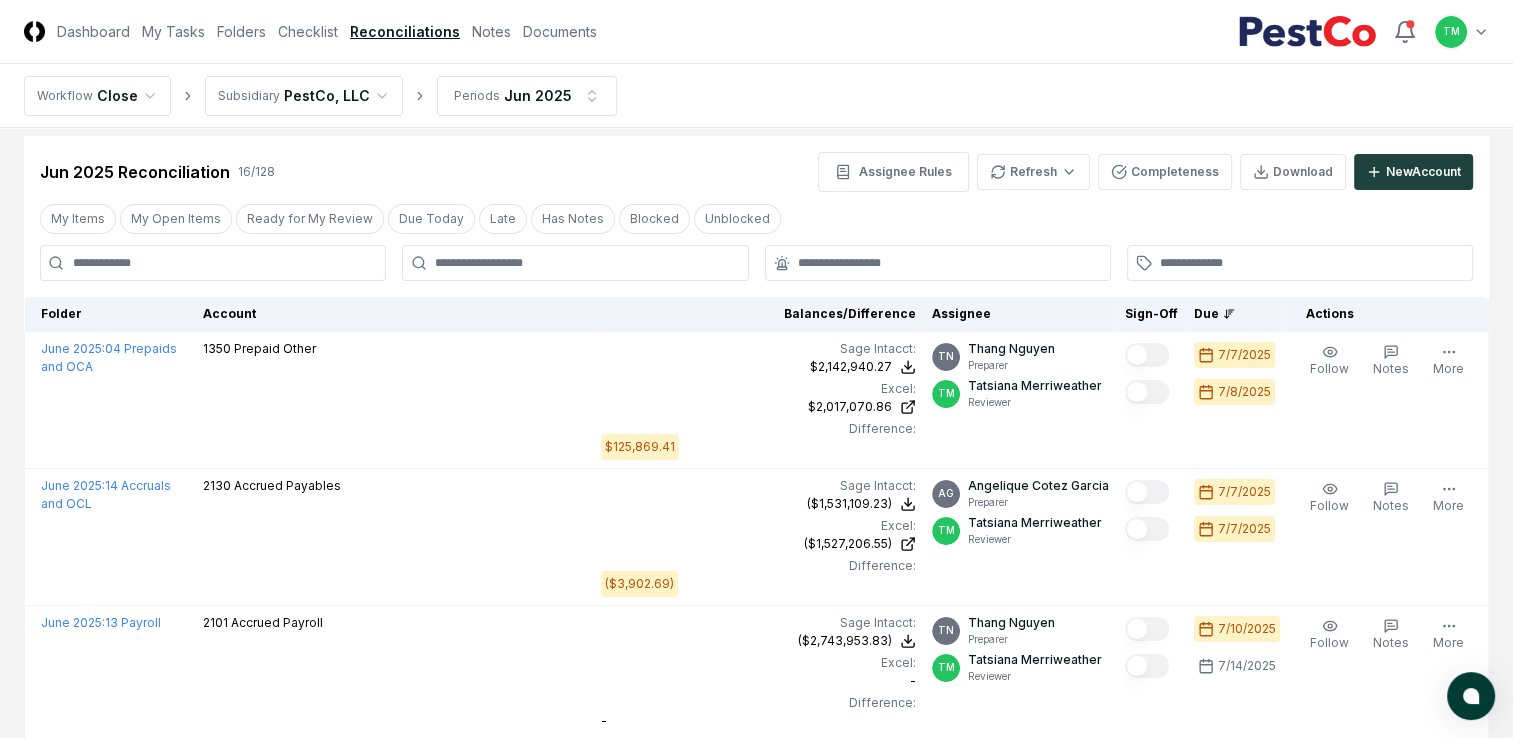 click on "My Open Items" at bounding box center (176, 219) 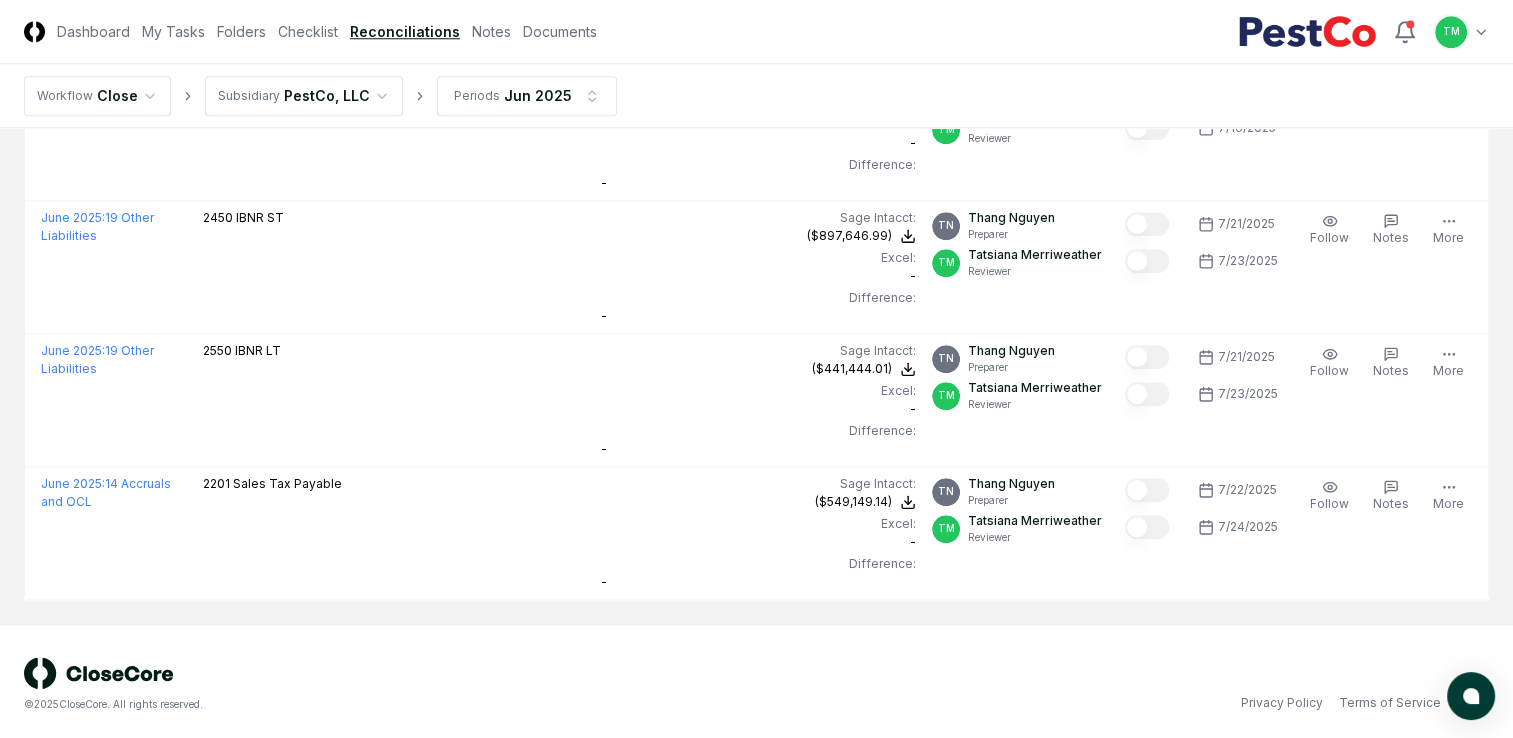scroll, scrollTop: 1886, scrollLeft: 0, axis: vertical 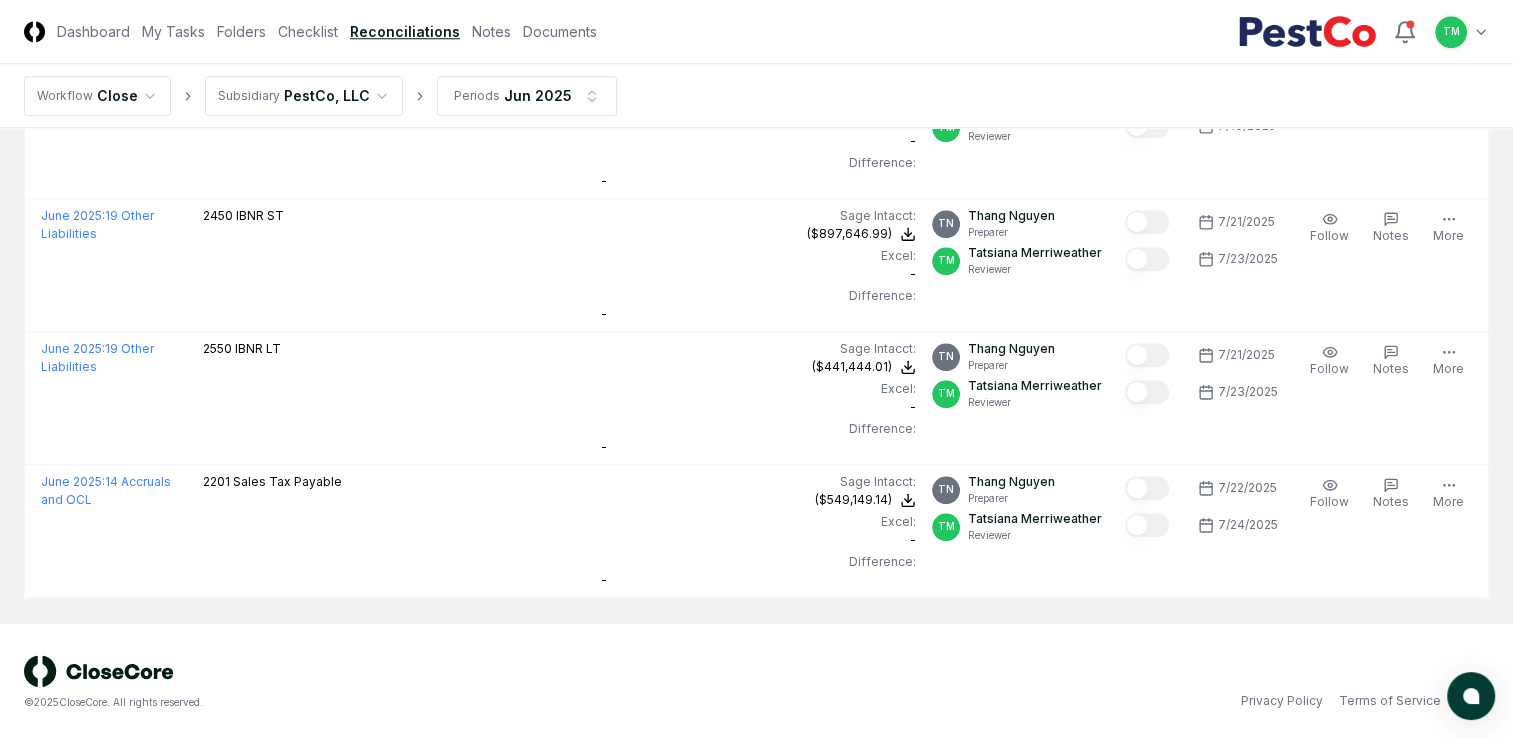 click on "CloseCore Dashboard My Tasks Folders Checklist Reconciliations Notes Documents Toggle navigation menu   TM Toggle user menu Workflow Close Subsidiary PestCo, LLC Periods Jun 2025 Cancel Reassign Jun 2025 Reconciliation 16 / 128 Assignee Rules Refresh Completeness Download New  Account My Items My Open Items Ready for My Review Due Today Late Has Notes Blocked Unblocked Clear Filter Folder Account Balances/Difference Per  Sage Intacct Per Excel Difference Assignee Sign-Off   Due Actions June 2025 :  04 Prepaids and OCA 1350   Prepaid Other Sage Intacct : $2,142,940.27 Excel: $2,017,070.86 Difference: $125,869.41 $2,142,940.27 $2,017,070.86 $125,869.41 TN [FIRST] [LAST] Preparer TM [FIRST] [LAST] Reviewer 7/7/2025 7/8/2025 Follow Notes Edit Task More June 2025 :  14 Accruals and OCL 2130   Accrued Payables Sage Intacct : ($1,531,109.23) Excel: ($1,527,206.55) Difference: ($3,902.69) ($1,531,109.23) ($1,527,206.55) ($3,902.69) AG [FIRST] [LAST] Preparer TM [FIRST] [LAST] Reviewer 7/7/2025" at bounding box center [756, -572] 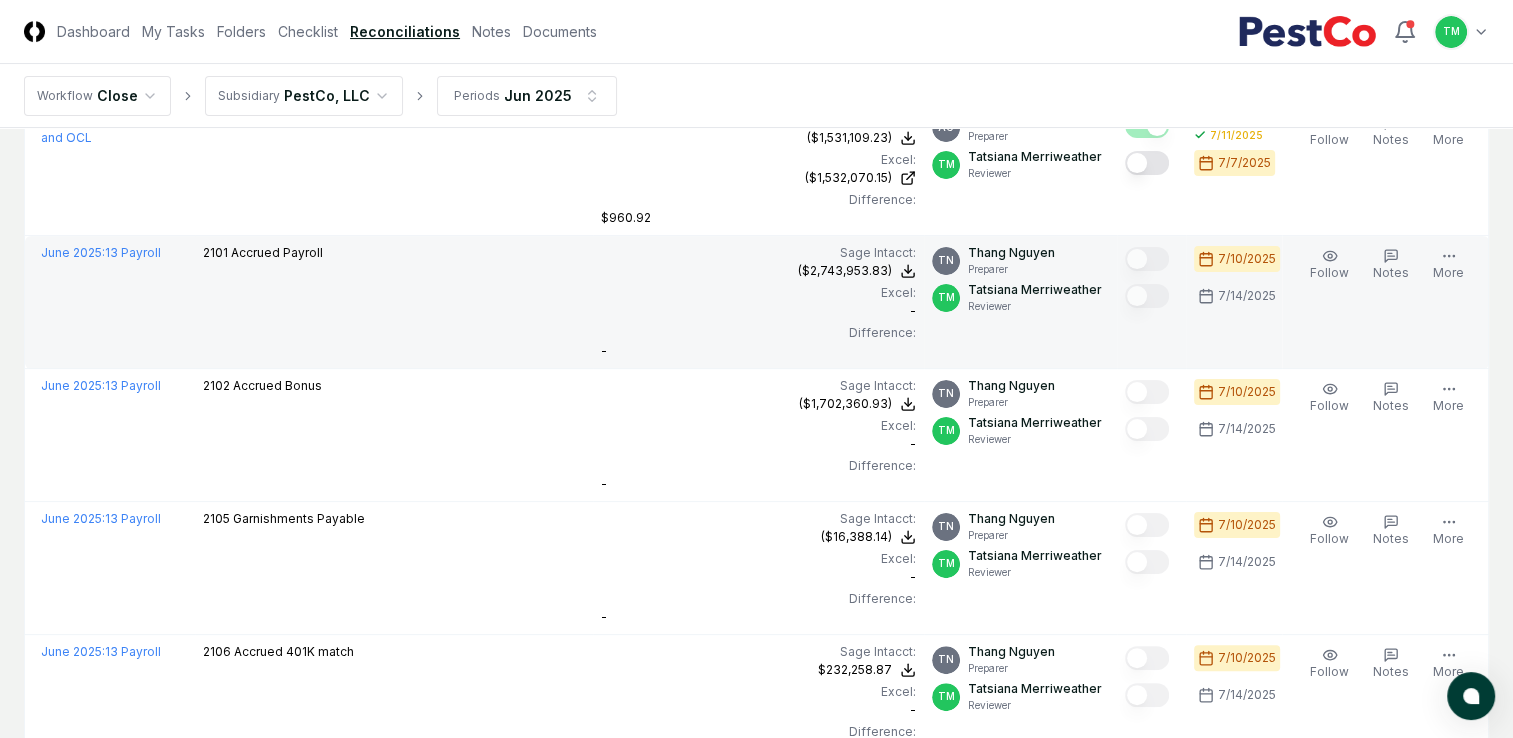 scroll, scrollTop: 182, scrollLeft: 0, axis: vertical 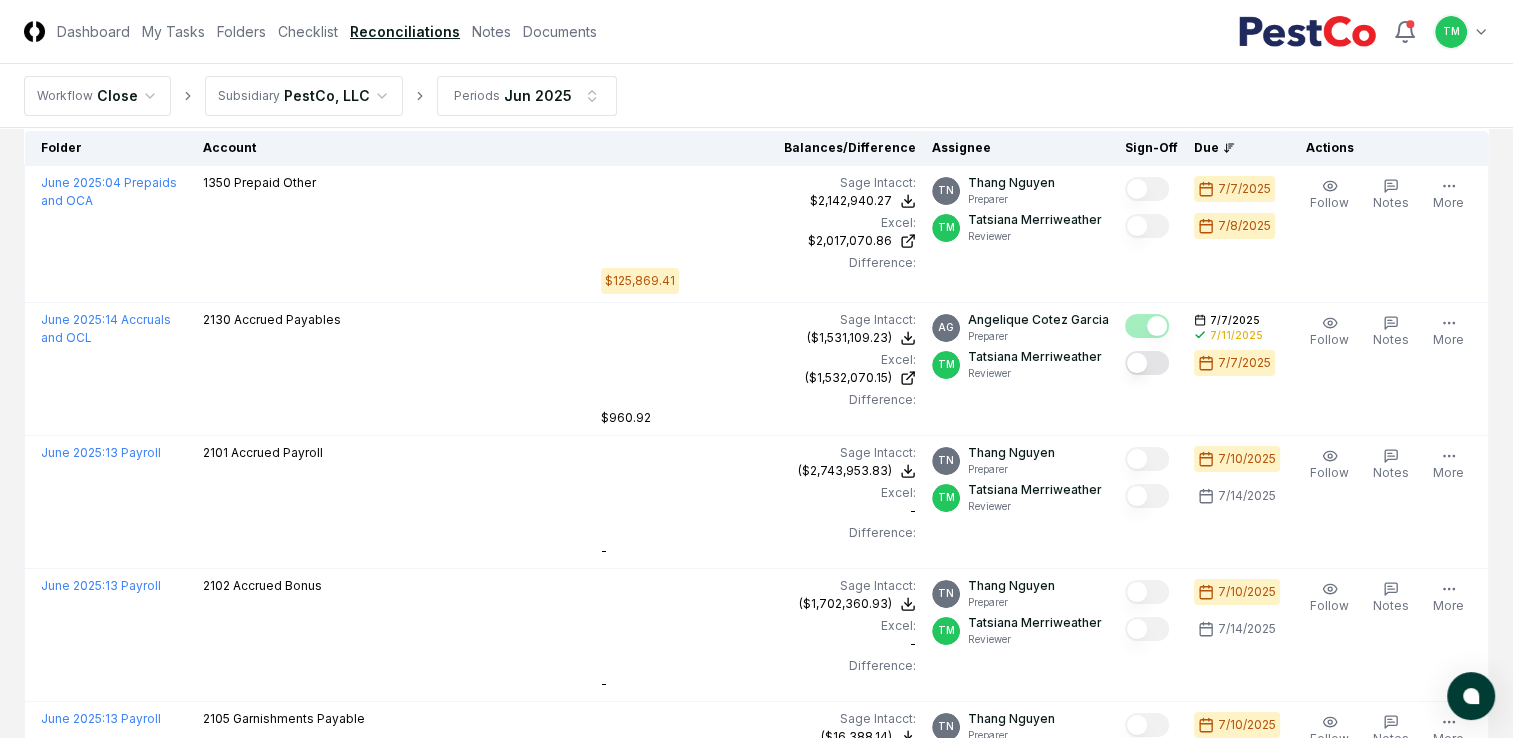 click on "CloseCore Dashboard My Tasks Folders Checklist Reconciliations Notes Documents Toggle navigation menu   TM Toggle user menu Workflow Close Subsidiary PestCo, LLC Periods Jun 2025 Cancel Reassign Jun 2025 Reconciliation 16 / 128 Assignee Rules Refresh Completeness Download New  Account My Items My Open Items Ready for My Review Due Today Late Has Notes Blocked Unblocked Clear Filter Folder Account Balances/Difference Per  Sage Intacct Per Excel Difference Assignee Sign-Off   Due Actions June 2025 :  04 Prepaids and OCA 1350   Prepaid Other Sage Intacct : $2,142,940.27 Excel: $2,017,070.86 Difference: $125,869.41 $2,142,940.27 $2,017,070.86 $125,869.41 TN [FIRST] [LAST] Preparer TM [FIRST] [LAST] Reviewer 7/7/2025 7/8/2025 Follow Notes Edit Task More June 2025 :  14 Accruals and OCL 2130   Accrued Payables Sage Intacct : ($1,531,109.23) Excel: ($1,532,070.15) Difference: $960.92 ($1,531,109.23) ($1,532,070.15) $960.92 AG [FIRST] [LAST] Preparer TM [FIRST] [LAST] Reviewer 7/7/2025 7/11/2025" at bounding box center [756, 1130] 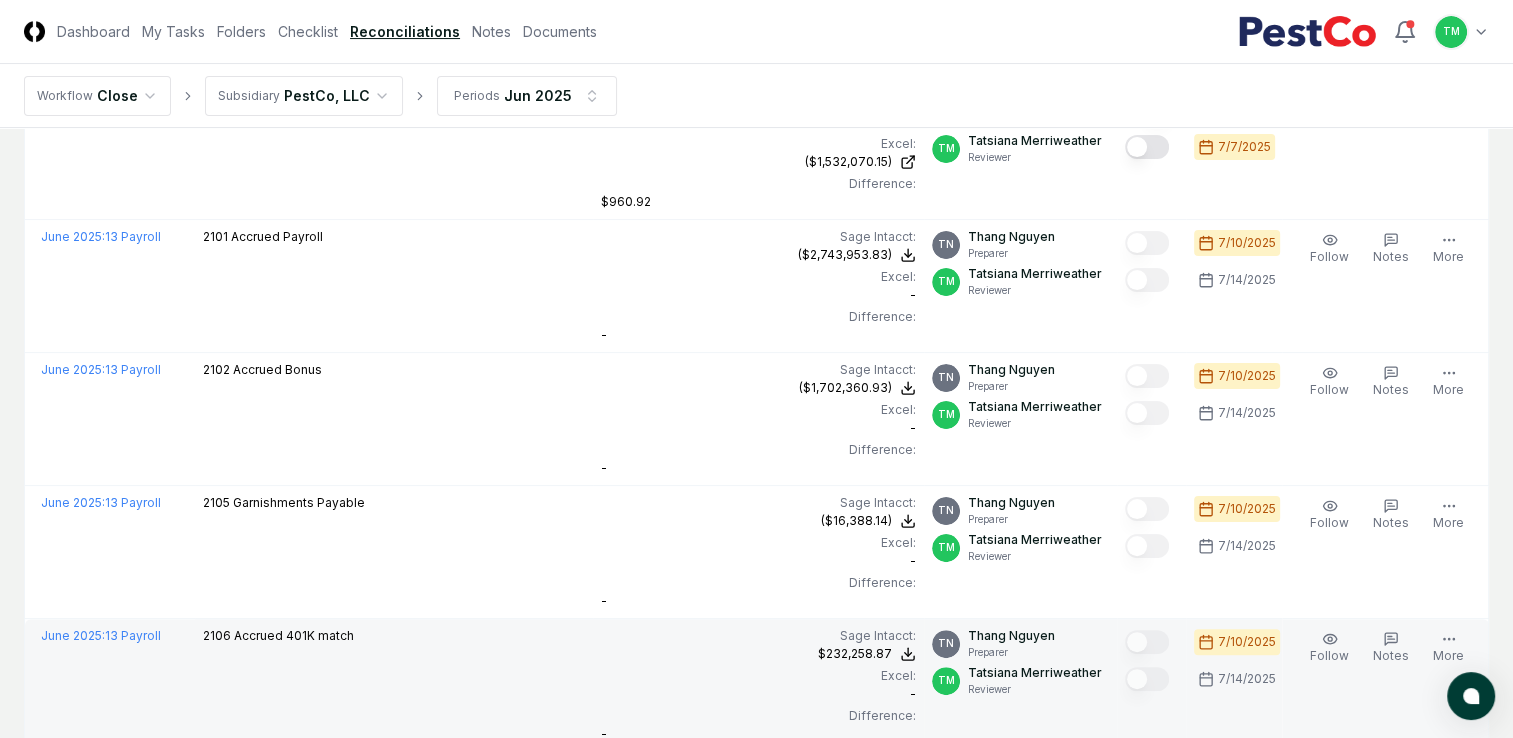 scroll, scrollTop: 100, scrollLeft: 0, axis: vertical 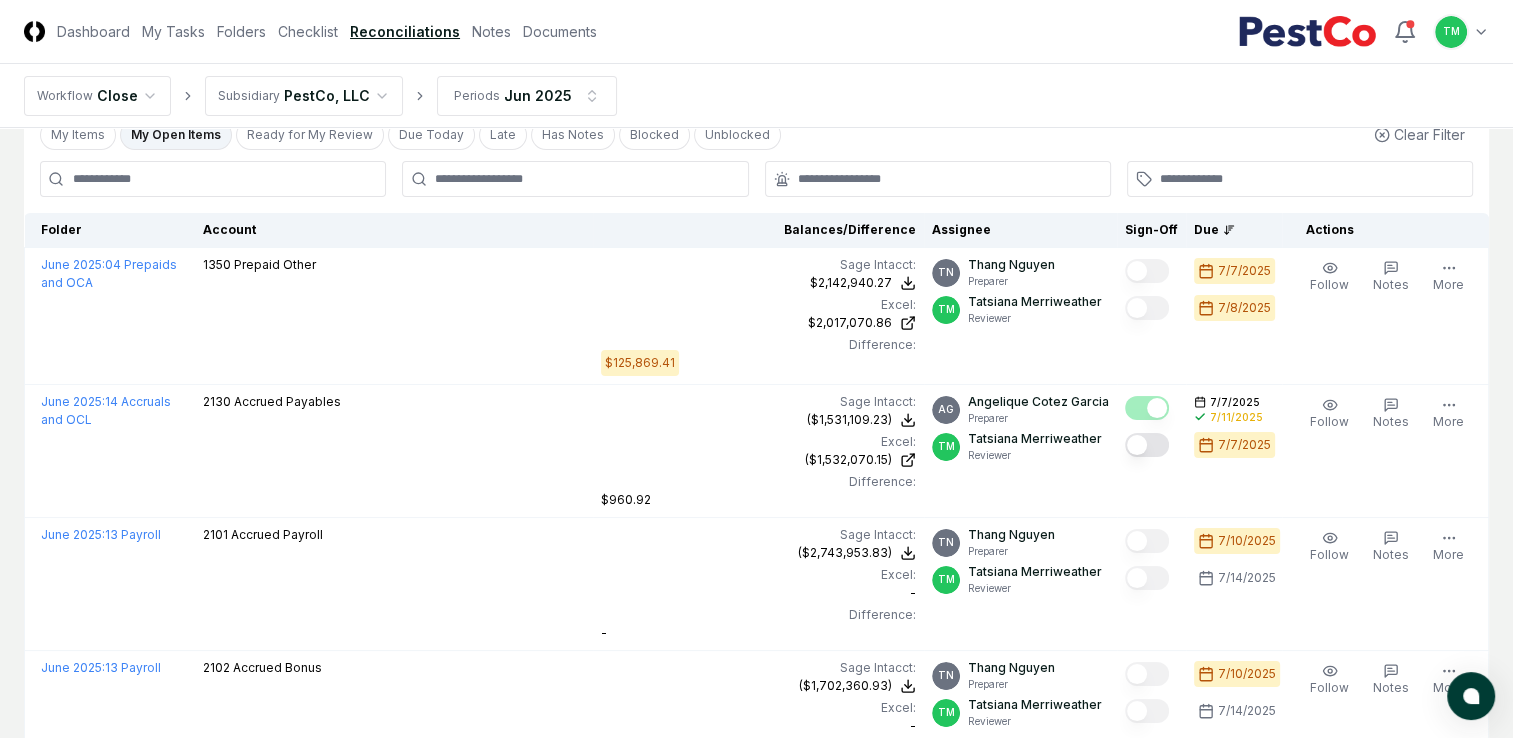 click on "CloseCore Dashboard My Tasks Folders Checklist Reconciliations Notes Documents Toggle navigation menu   TM Toggle user menu Workflow Close Subsidiary PestCo, LLC Periods Jun 2025 Cancel Reassign Jun 2025 Reconciliation 16 / 128 Assignee Rules Refresh Completeness Download New  Account My Items My Open Items Ready for My Review Due Today Late Has Notes Blocked Unblocked Clear Filter Folder Account Balances/Difference Per  Sage Intacct Per Excel Difference Assignee Sign-Off   Due Actions June 2025 :  04 Prepaids and OCA 1350   Prepaid Other Sage Intacct : $2,142,940.27 Excel: $2,017,070.86 Difference: $125,869.41 $2,142,940.27 $2,017,070.86 $125,869.41 TN [FIRST] [LAST] Preparer TM [FIRST] [LAST] Reviewer 7/7/2025 7/8/2025 Follow Notes Edit Task More June 2025 :  14 Accruals and OCL 2130   Accrued Payables Sage Intacct : ($1,531,109.23) Excel: ($1,532,070.15) Difference: $960.92 ($1,531,109.23) ($1,532,070.15) $960.92 AG [FIRST] [LAST] Preparer TM [FIRST] [LAST] Reviewer 7/7/2025 7/11/2025" at bounding box center (756, 1212) 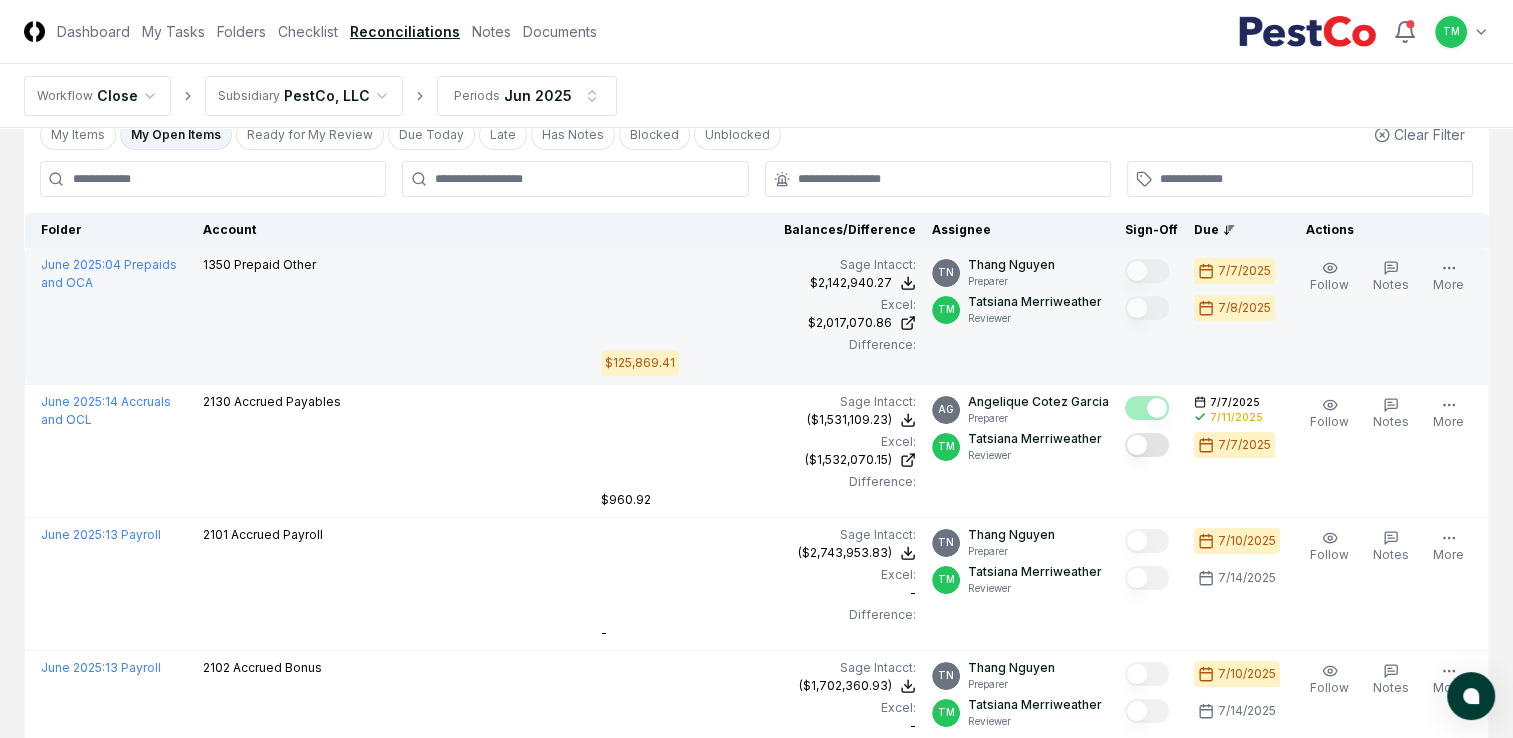scroll, scrollTop: 0, scrollLeft: 0, axis: both 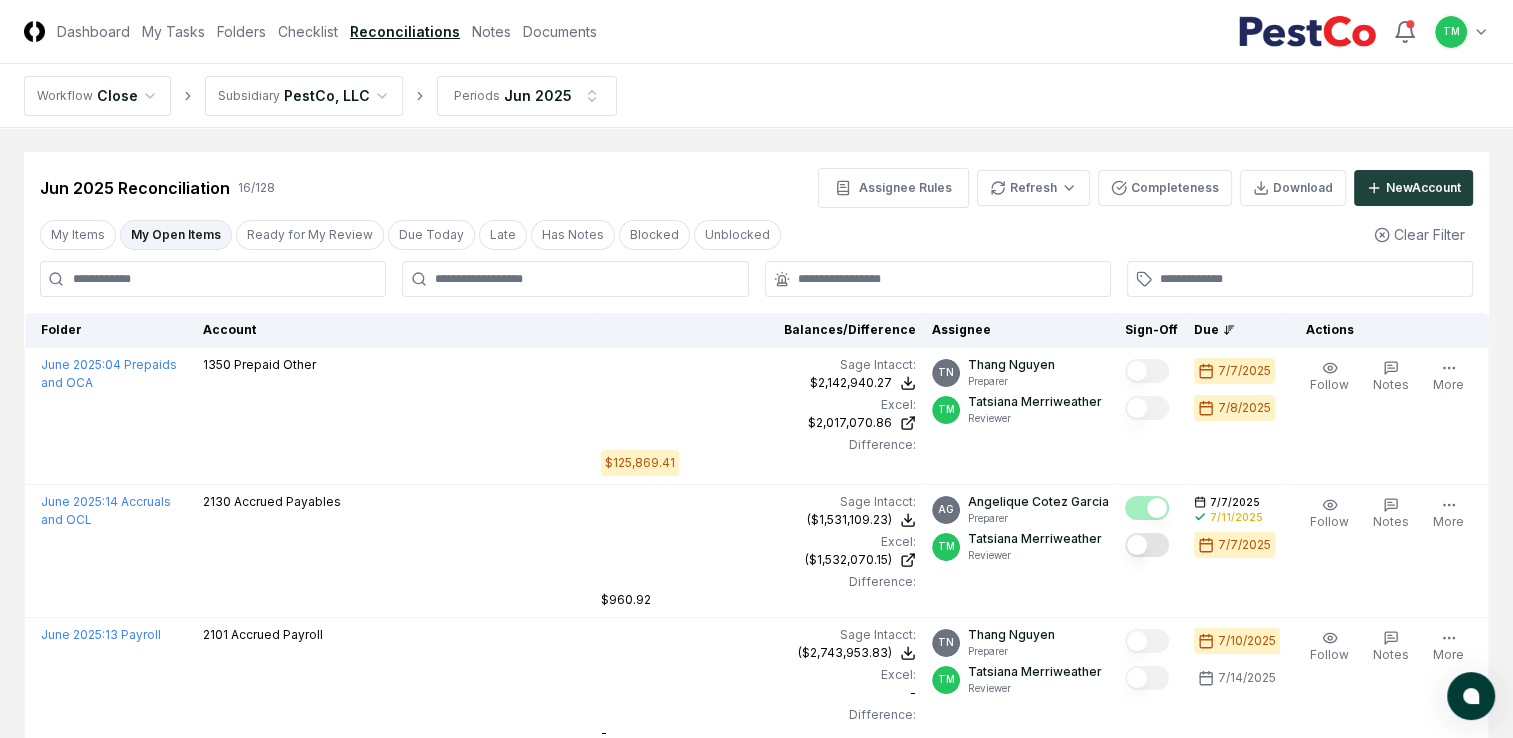 click on "My Open Items" at bounding box center (176, 235) 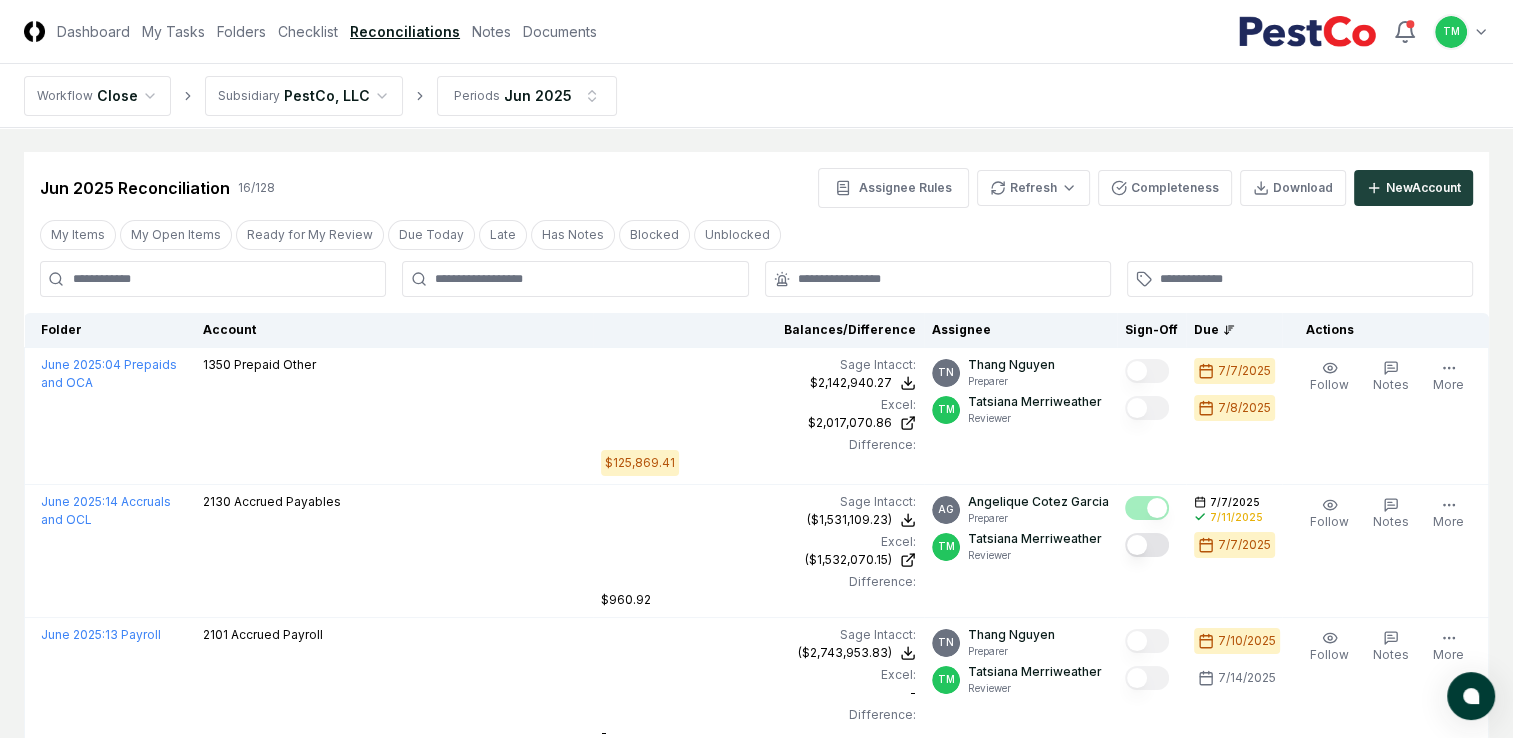 click at bounding box center (213, 279) 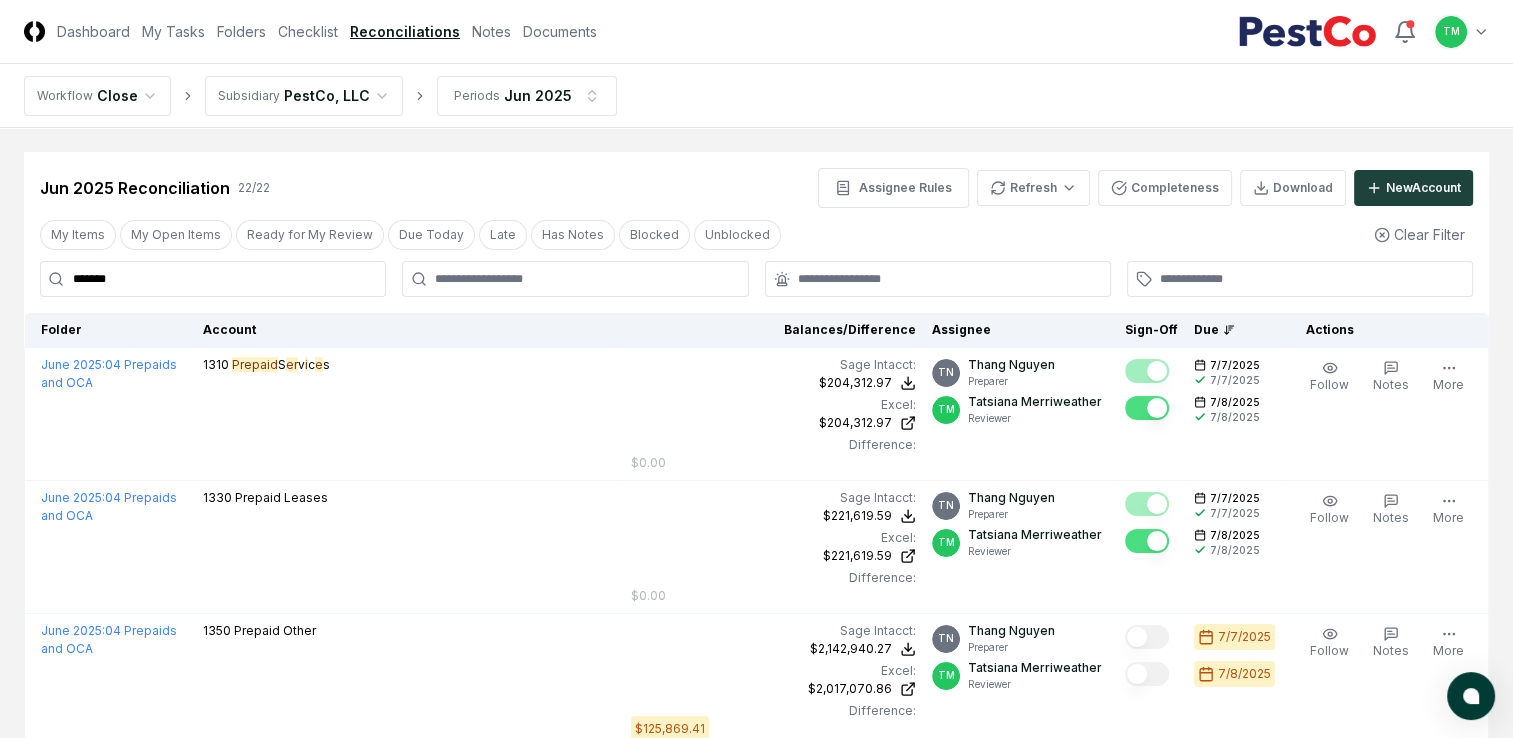 click on "*******" at bounding box center (213, 279) 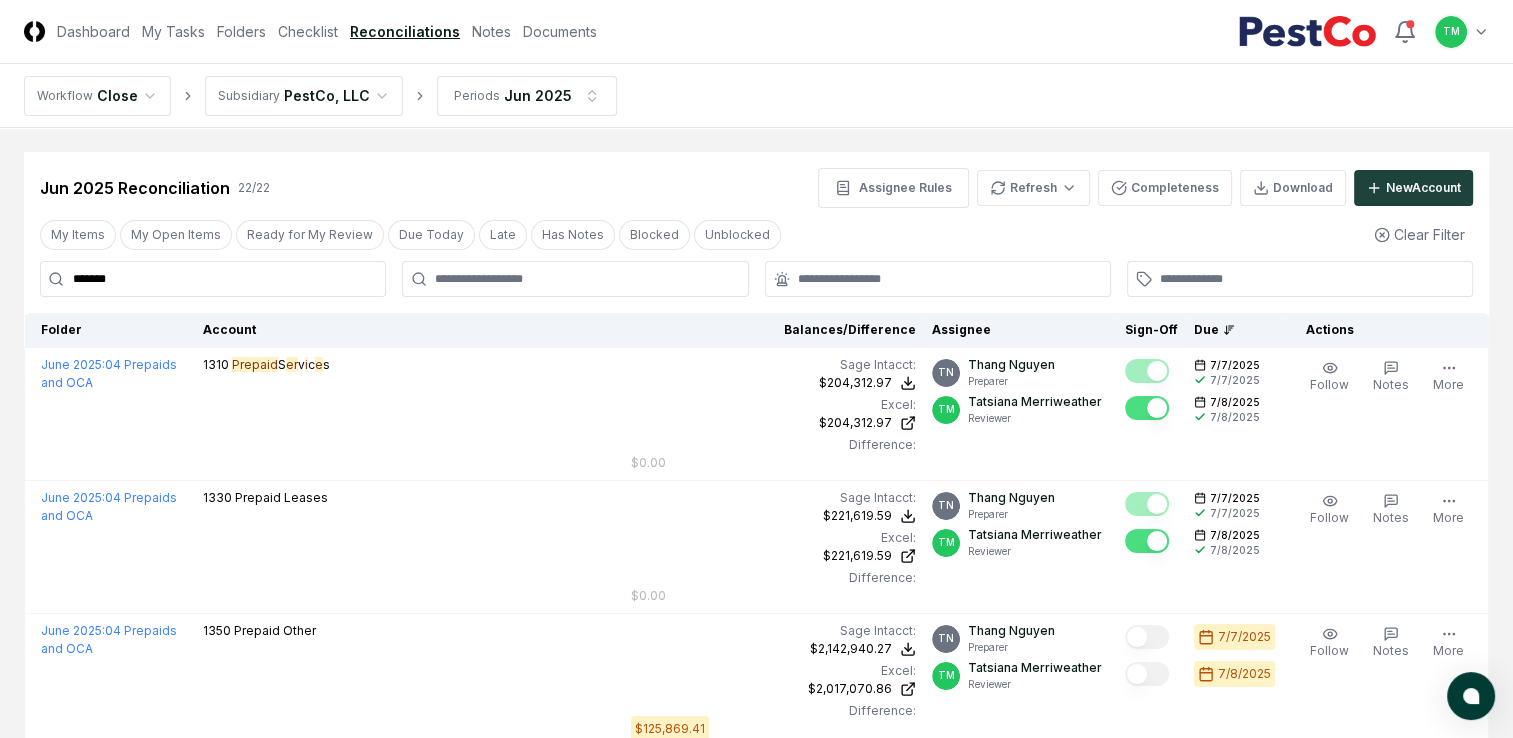drag, startPoint x: 136, startPoint y: 285, endPoint x: -4, endPoint y: 242, distance: 146.45477 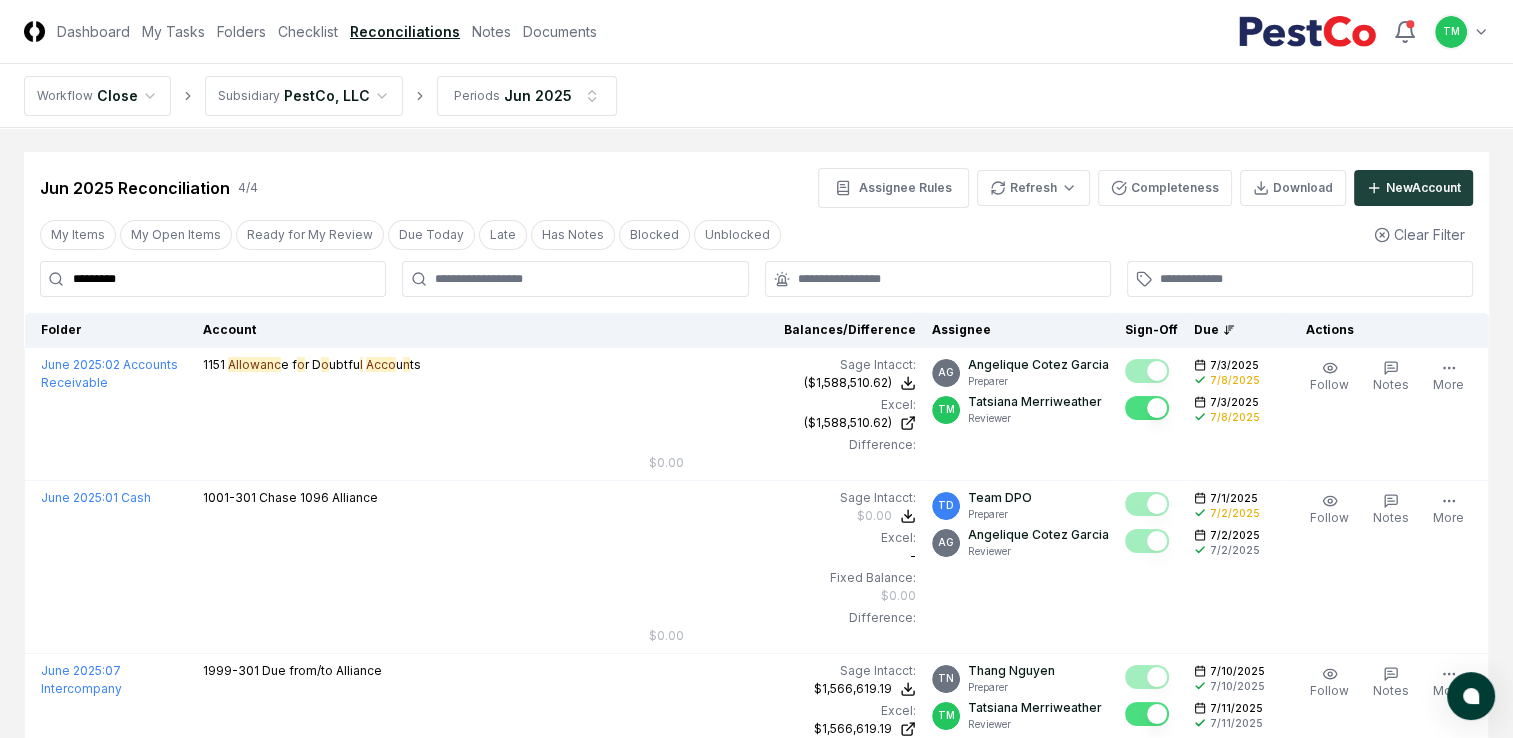 type on "*********" 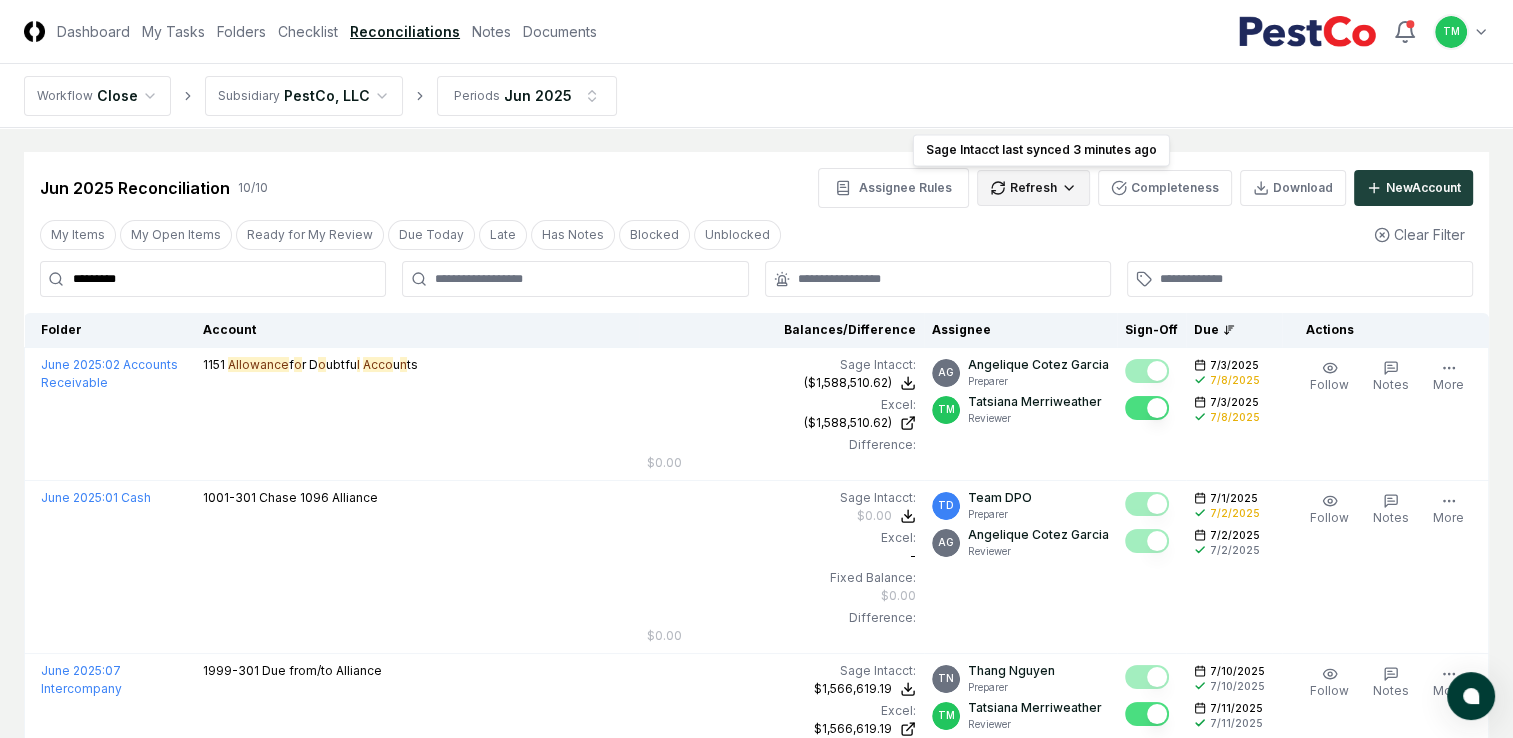 click on "CloseCore Dashboard My Tasks Folders Checklist Reconciliations Notes Documents Toggle navigation menu   TM Toggle user menu Workflow Close Subsidiary PestCo, LLC Periods Jun 2025 Cancel Reassign Jun 2025 Reconciliation 10 / 10 Assignee Rules Refresh Sage Intacct last synced 3 minutes ago Sage Intacct last synced 3 minutes ago Completeness Download New  Account My Items My Open Items Ready for My Review Due Today Late Has Notes Blocked Unblocked Clear Filter ********* Folder Account Balances/Difference Per  Sage Intacct Per Excel Difference Assignee Sign-Off   Due Actions June 2025 :  02 Accounts Receivable 1151   Allowance  f o r D o ubtfu l   Acco u n ts Sage Intacct : ($1,588,510.62) Excel: ($1,588,510.62) Difference: $0.00 ($1,588,510.62) ($1,588,510.62) $0.00 AG [FIRST] [LAST] Preparer TM [FIRST] [LAST] Reviewer 7/3/2025 7/8/2025 7/3/2025 7/8/2025 Follow Notes Edit Task More June 2025 :  01 Cash 1001-301   Chase 1096 Alliance Sage Intacct : $0.00 Excel: - Fixed Balance: $0.00 Difference:" at bounding box center (756, 1011) 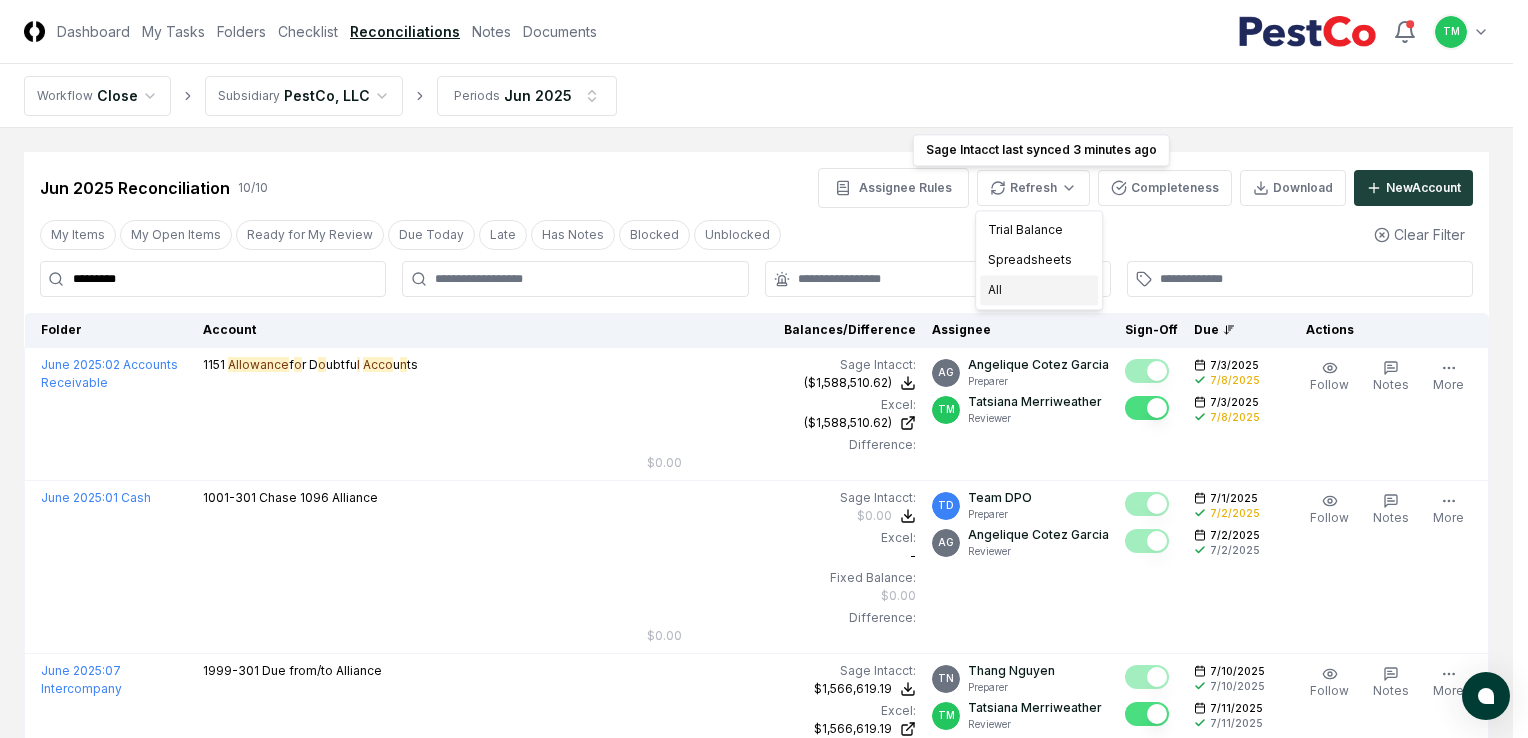 click on "All" at bounding box center (1039, 290) 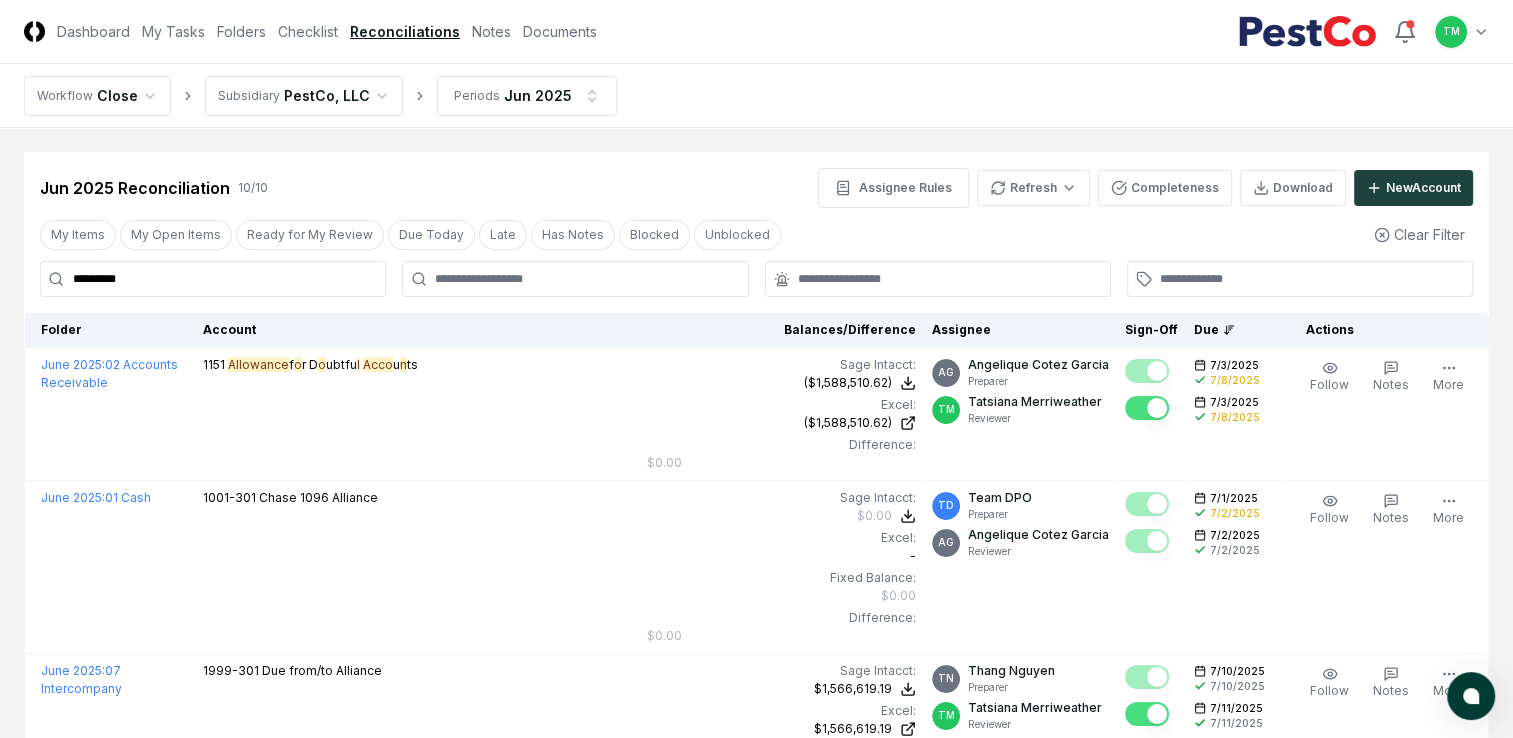 click on "CloseCore Dashboard My Tasks Folders Checklist Reconciliations Notes Documents Toggle navigation menu   TM Toggle user menu Workflow Close Subsidiary PestCo, LLC Periods Jun 2025 Cancel Reassign Jun 2025 Reconciliation 10 / 10 Assignee Rules Refresh Completeness Download New  Account My Items My Open Items Ready for My Review Due Today Late Has Notes Blocked Unblocked Clear Filter ********* Folder Account Balances/Difference Per  Sage Intacct Per Excel Difference Assignee Sign-Off   Due Actions June 2025 :  02 Accounts Receivable 1151   Allowance  f o r D o ubtfu l   Acco u n ts Sage Intacct : ($1,588,510.62) Excel: ($1,588,510.62) Difference: $0.00 ($1,588,510.62) ($1,588,510.62) $0.00 AG [FIRST] [LAST] Preparer TM [FIRST] [LAST] Reviewer 7/3/2025 7/8/2025 7/3/2025 7/8/2025 Follow Notes Edit Task More June 2025 :  01 Cash 1001-301   Chase 1096 Alliance Sage Intacct : $0.00 Excel: - Fixed Balance: $0.00 Difference: $0.00 $0.00 $0.00 $0.00 TD [TEAM] [TEAM] Preparer AG [FIRST] [LAST] Follow" at bounding box center [756, 1011] 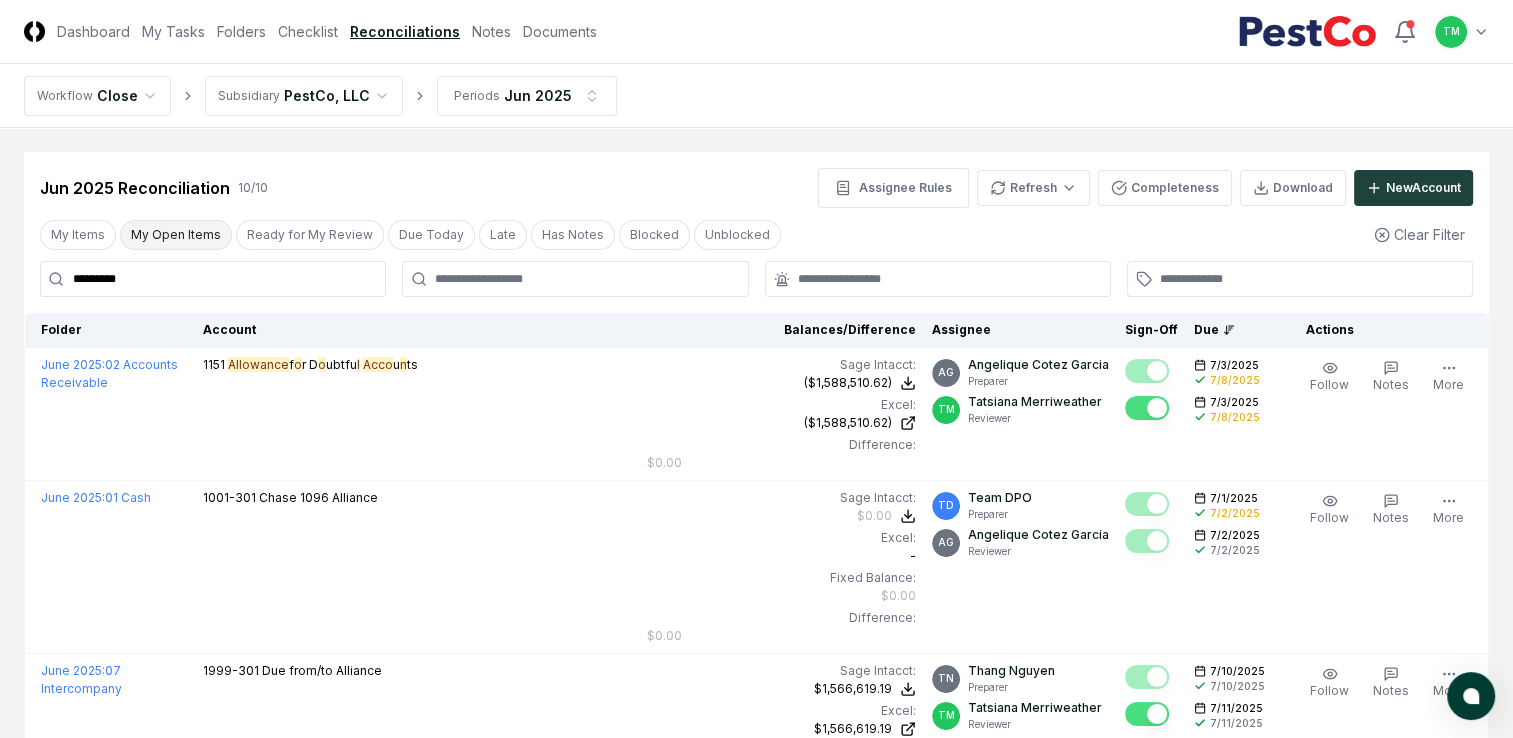click on "My Open Items" at bounding box center (176, 235) 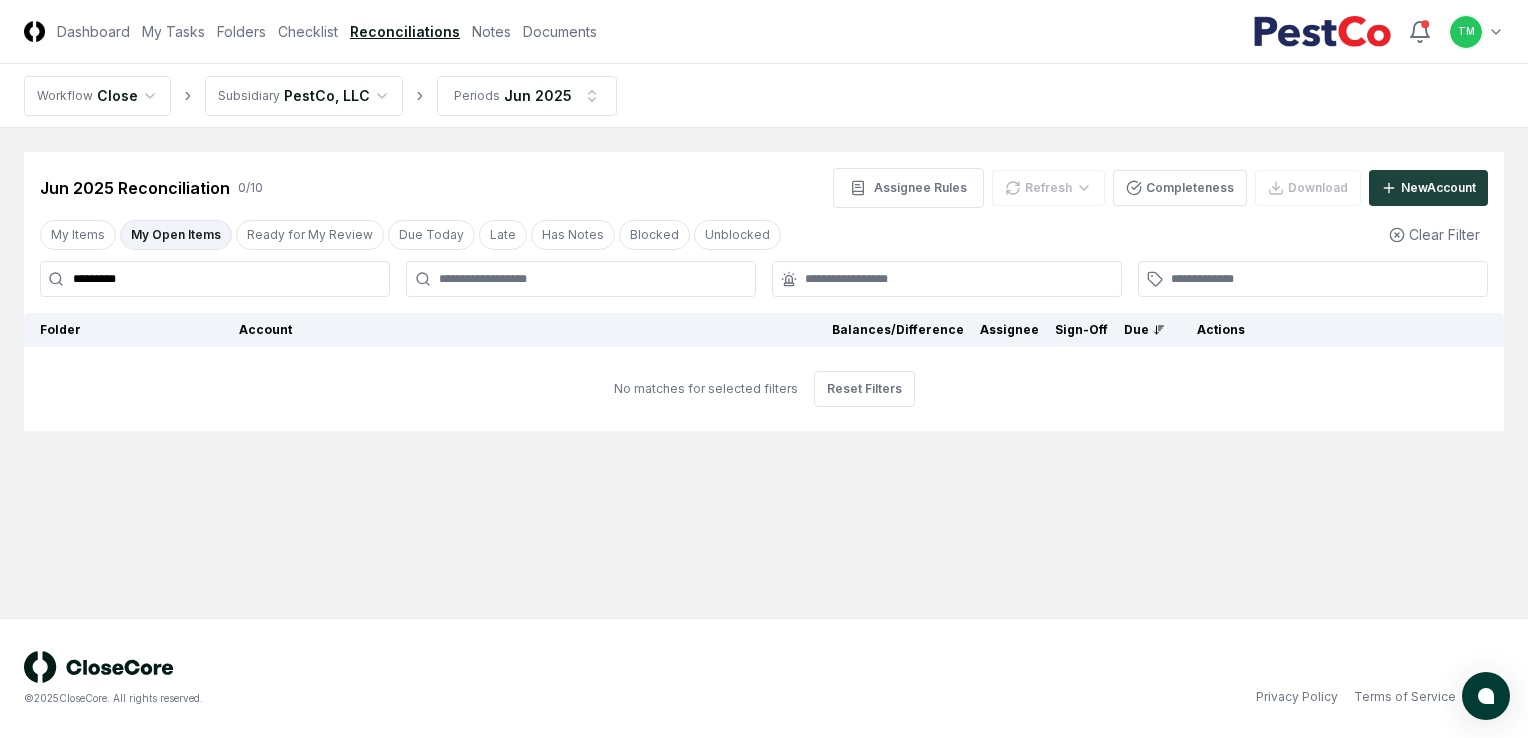 click on "My Open Items" at bounding box center (176, 235) 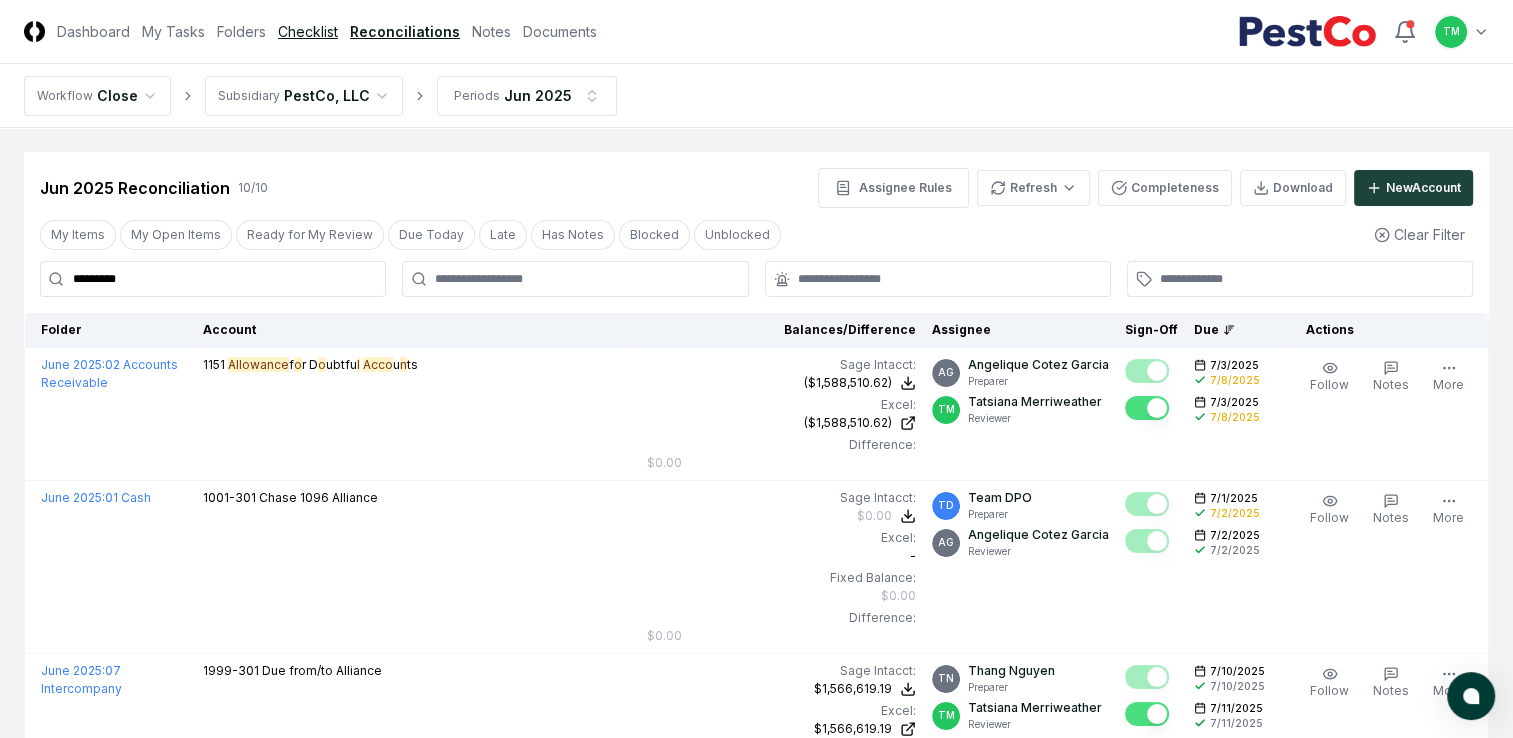 click on "Checklist" at bounding box center (308, 31) 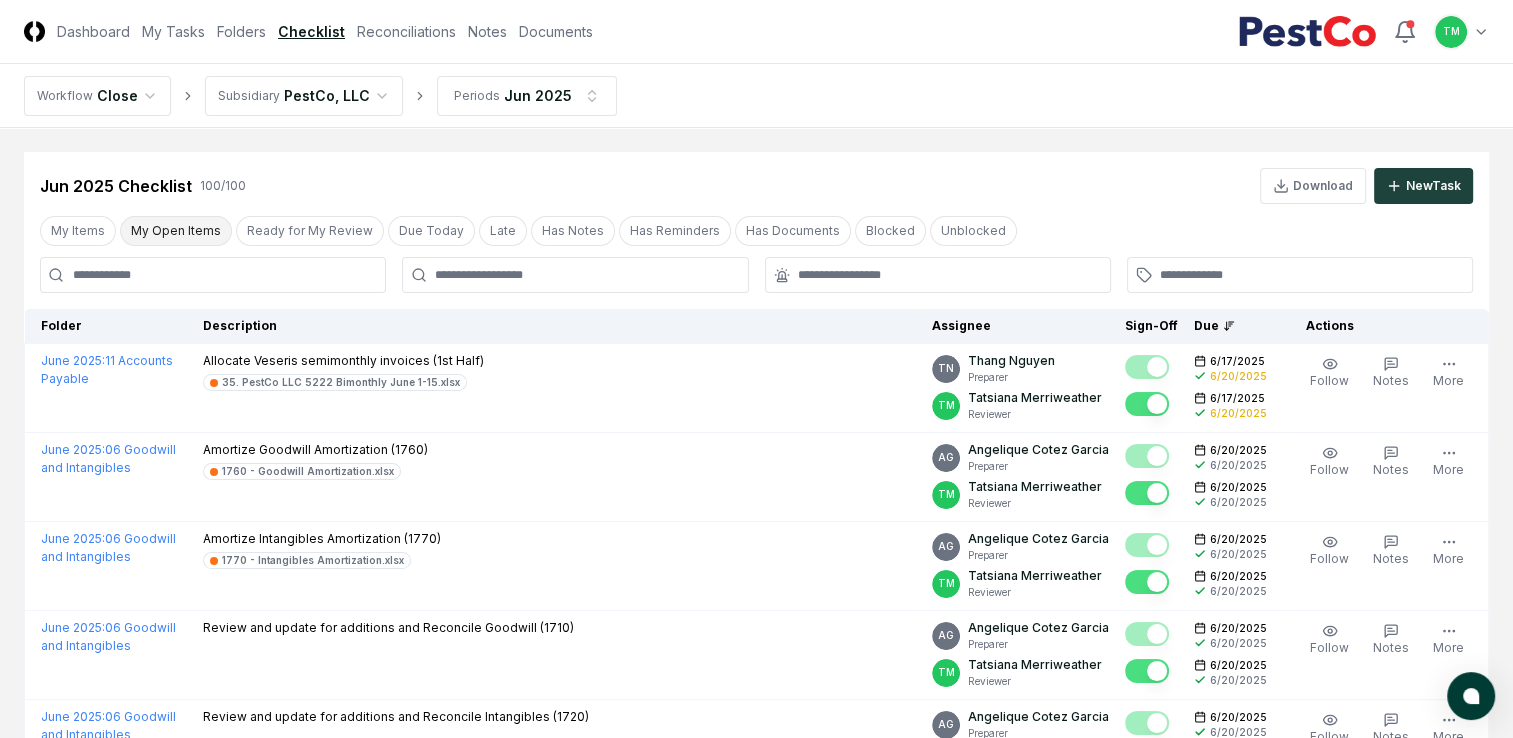 click on "My Open Items" at bounding box center [176, 231] 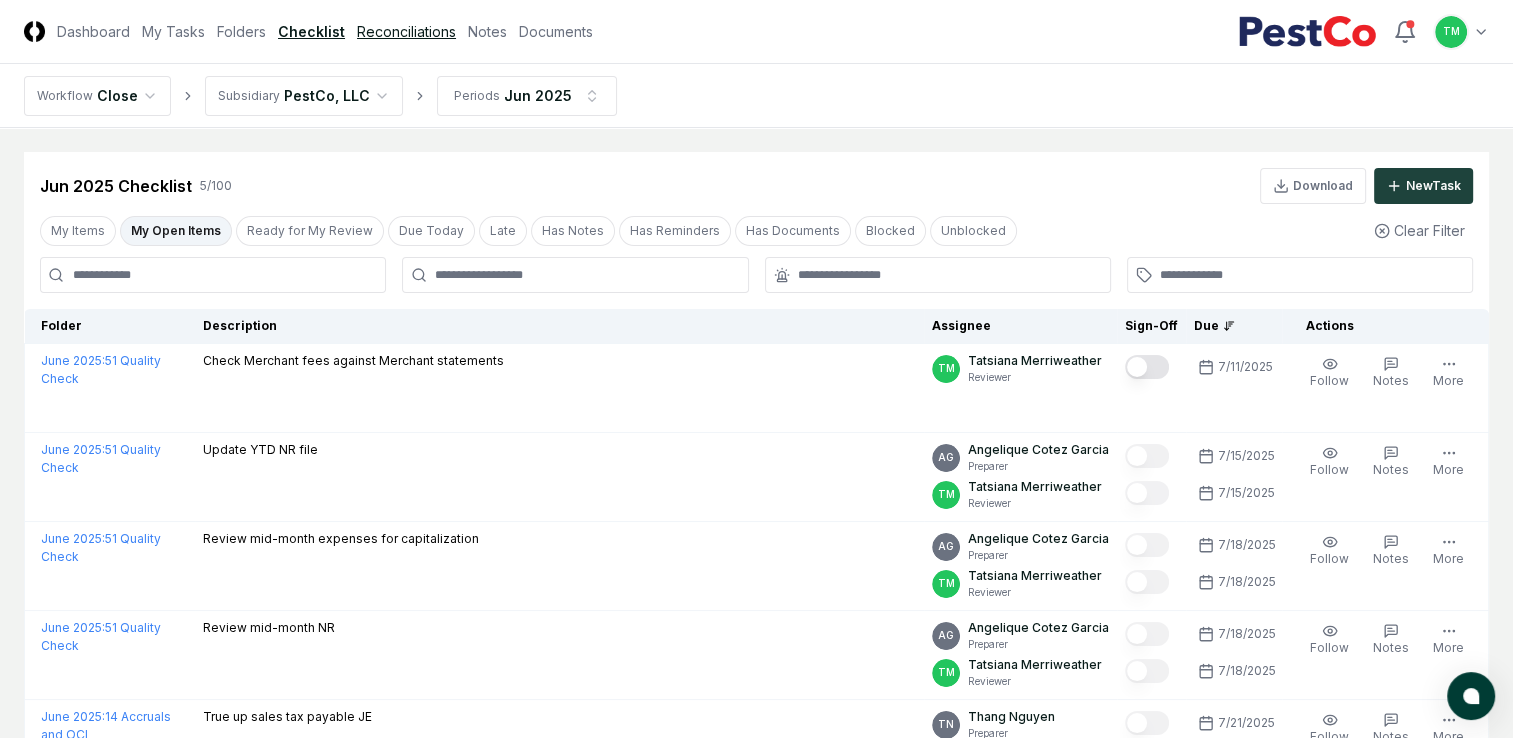 click on "Reconciliations" at bounding box center (406, 31) 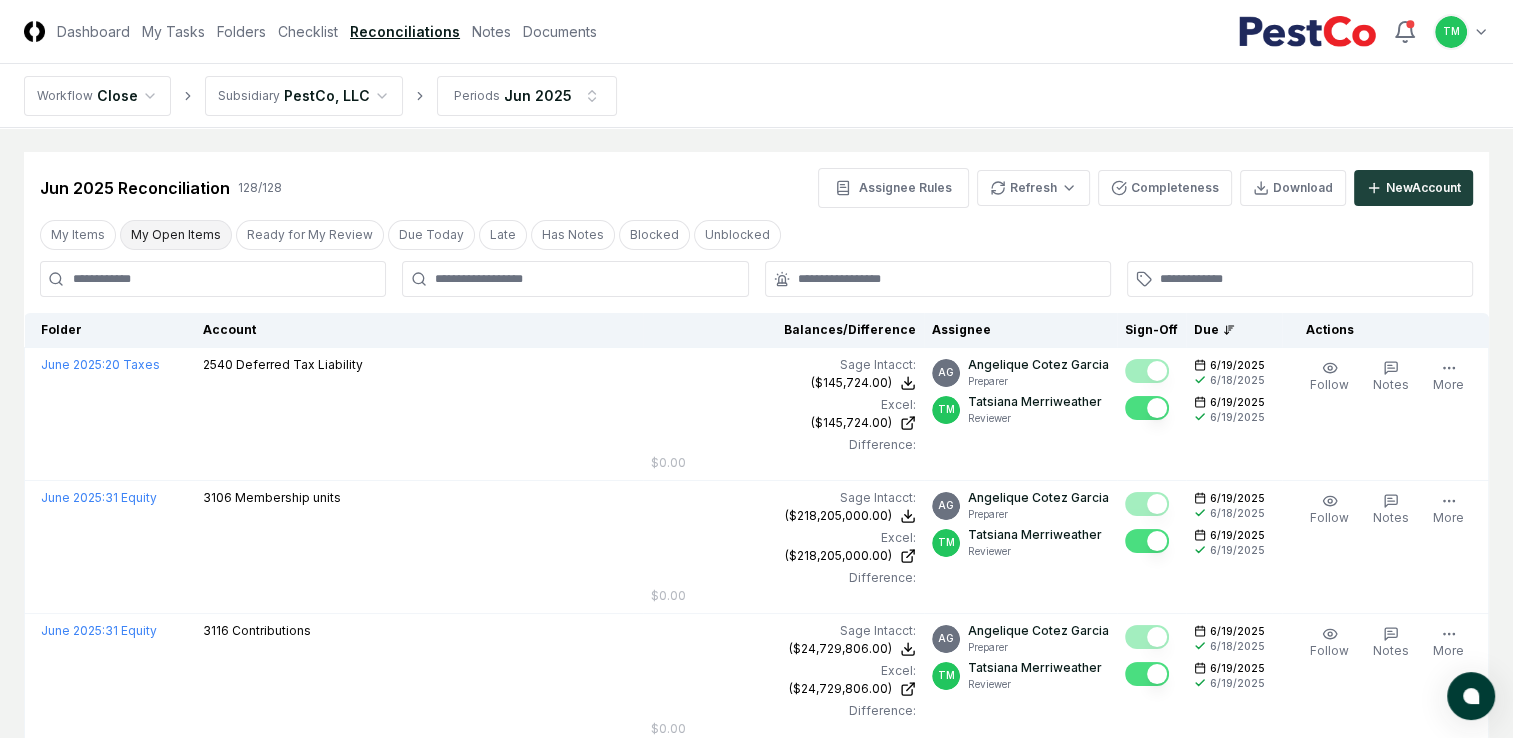 click on "My Open Items" at bounding box center [176, 235] 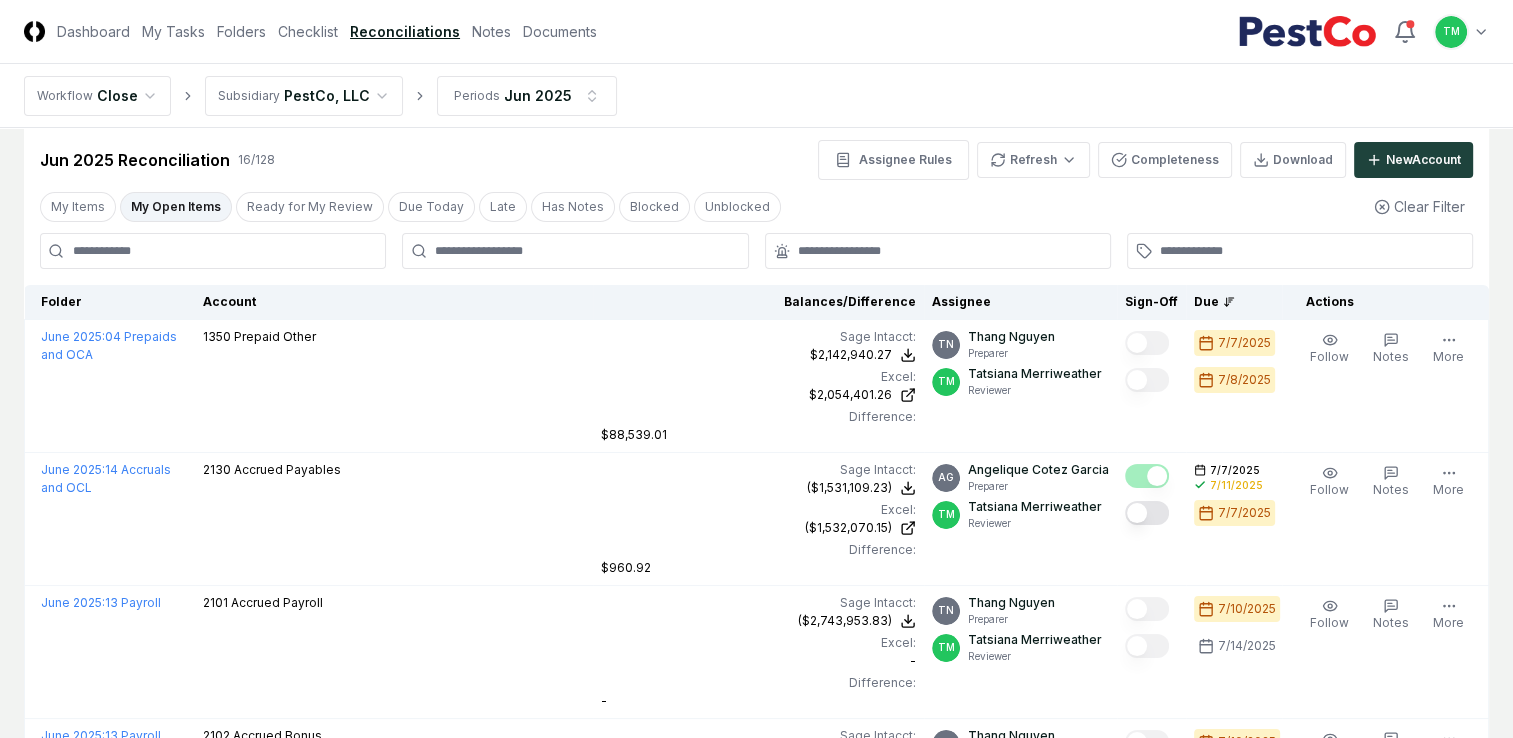 scroll, scrollTop: 0, scrollLeft: 0, axis: both 